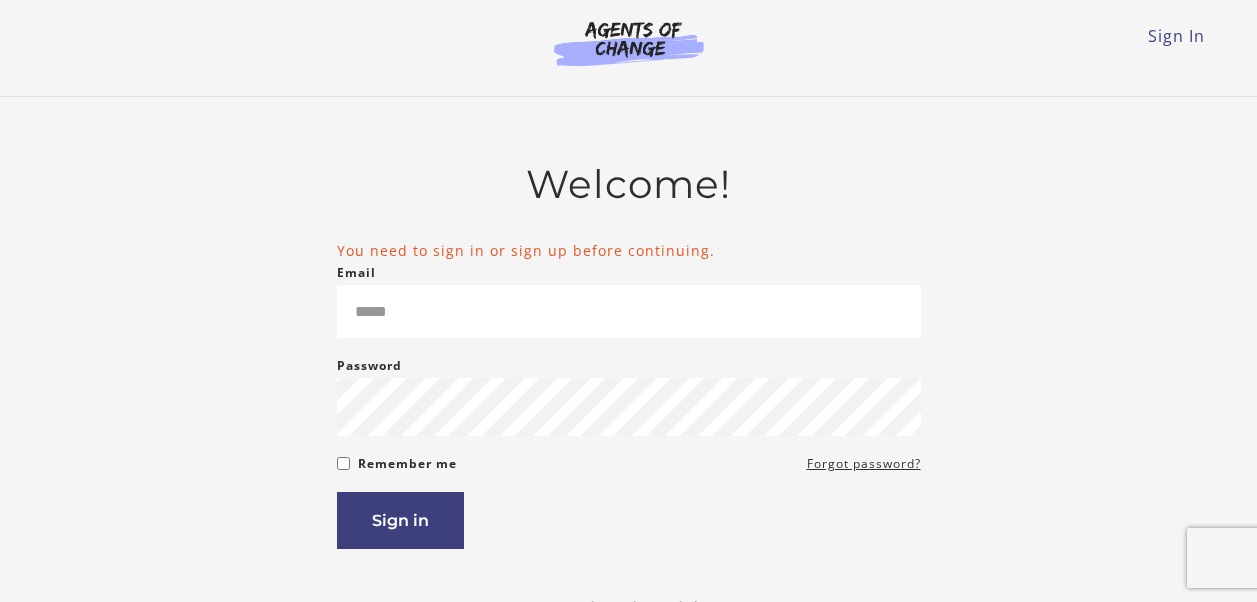 scroll, scrollTop: 0, scrollLeft: 0, axis: both 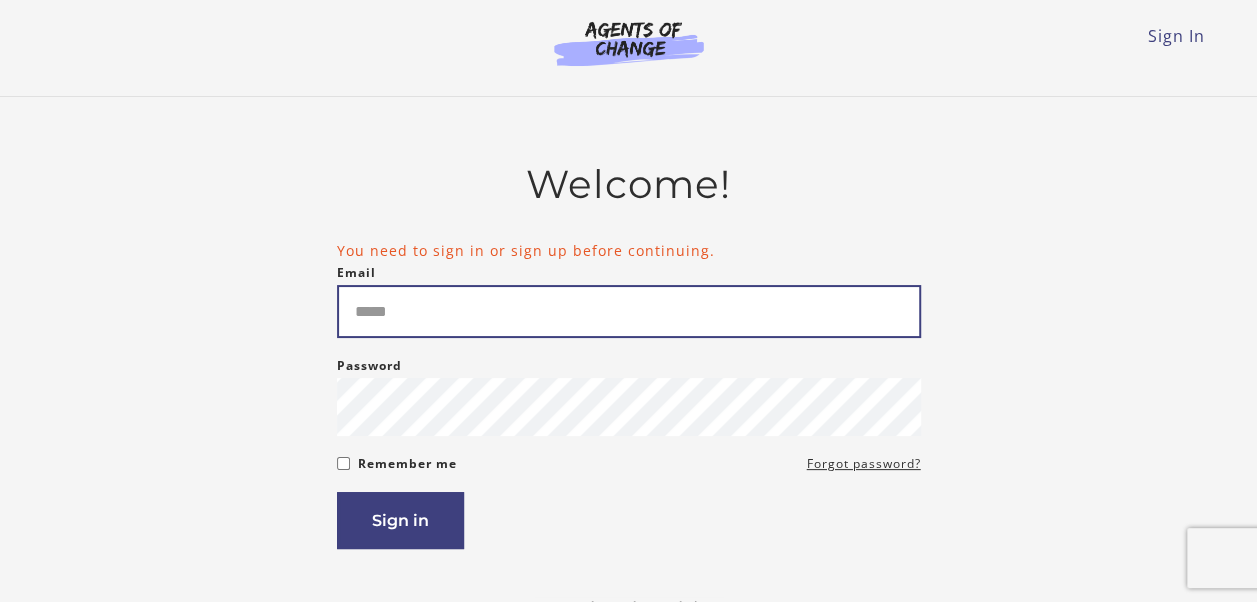 type on "**********" 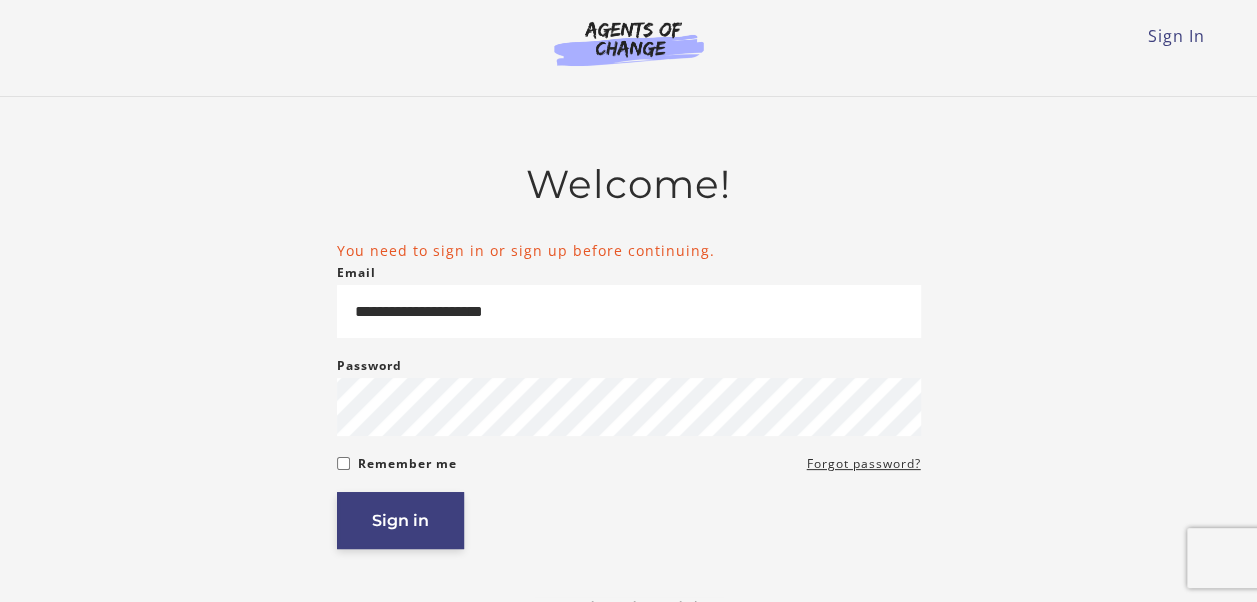 click on "Sign in" at bounding box center (400, 520) 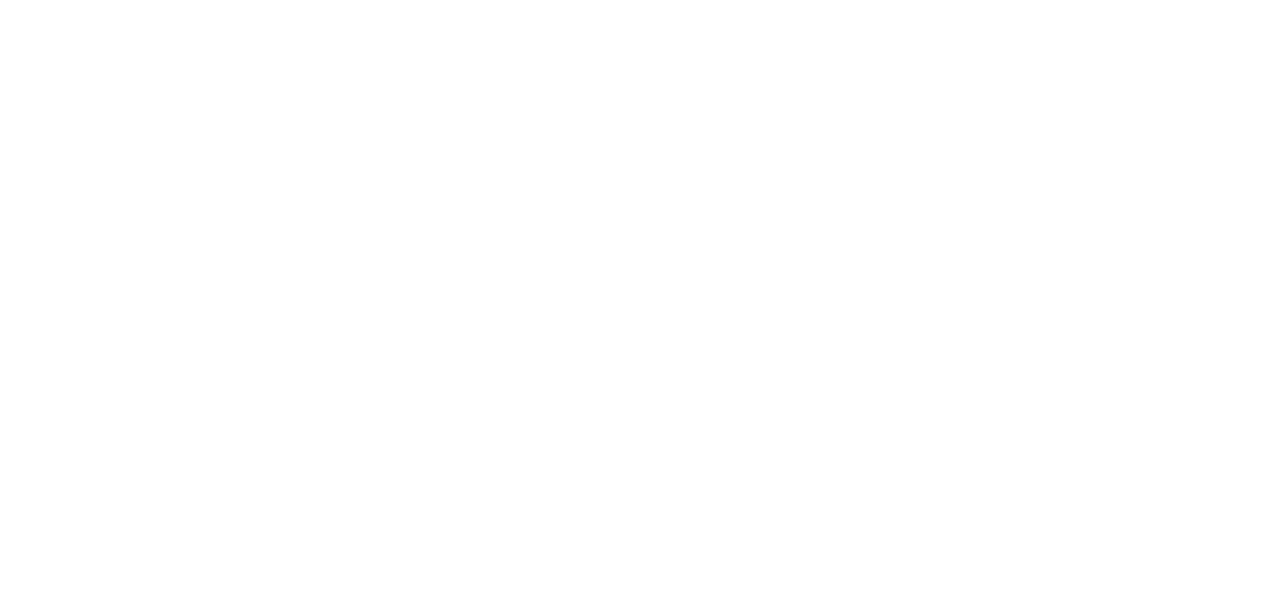 scroll, scrollTop: 0, scrollLeft: 0, axis: both 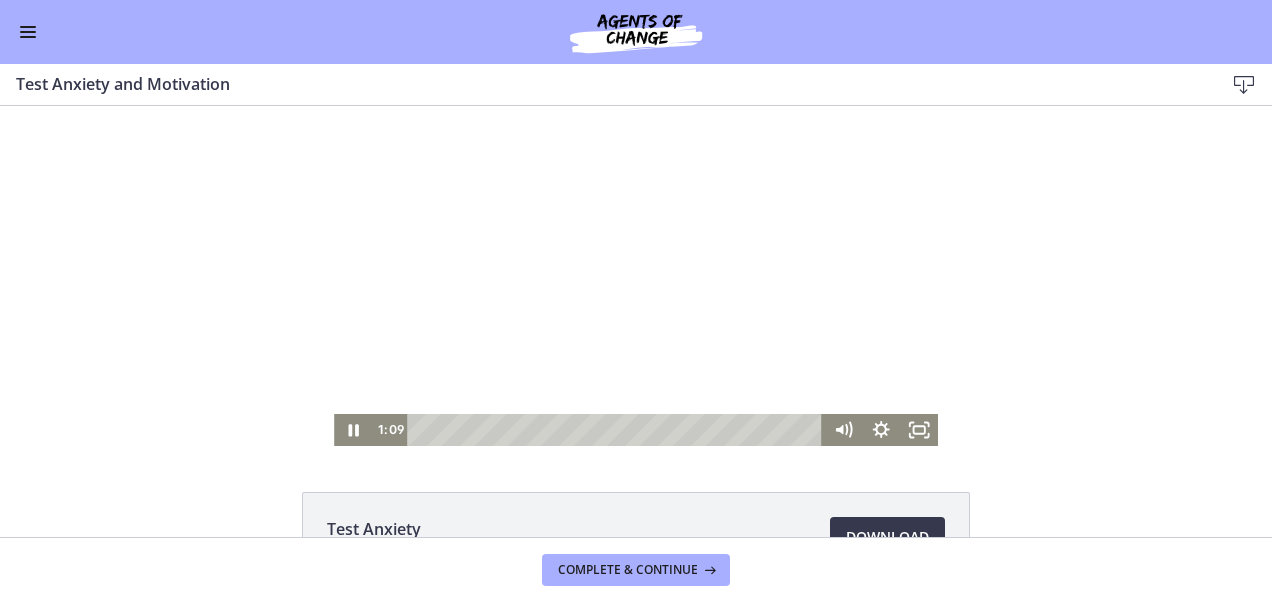 click at bounding box center (636, 276) 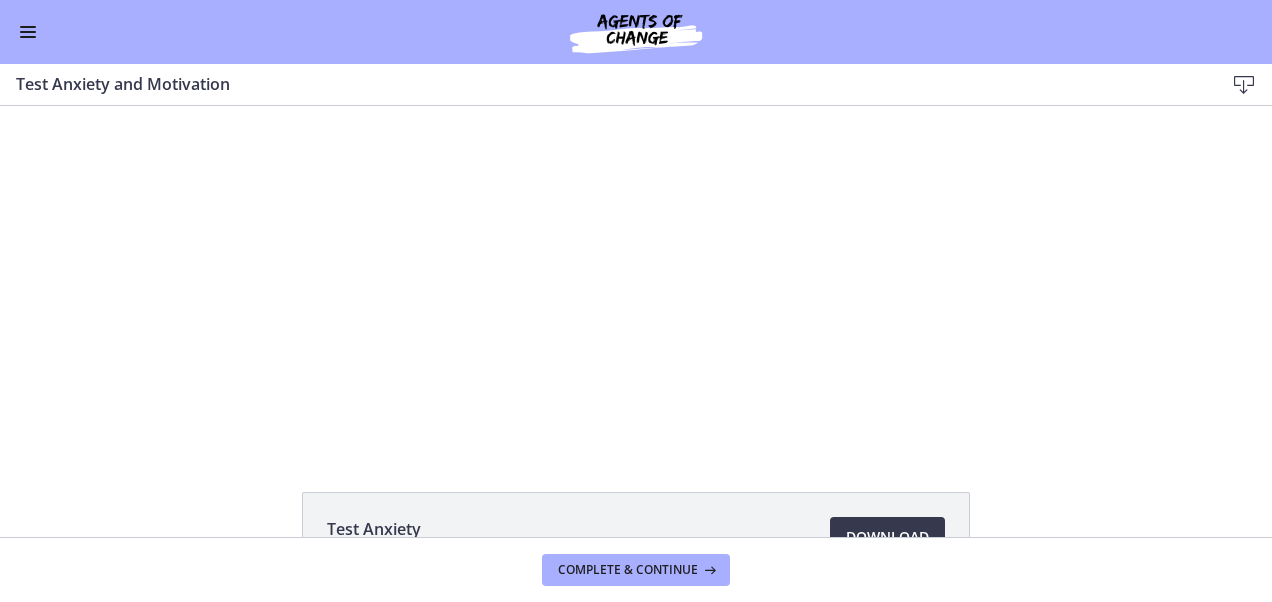 click at bounding box center [28, 32] 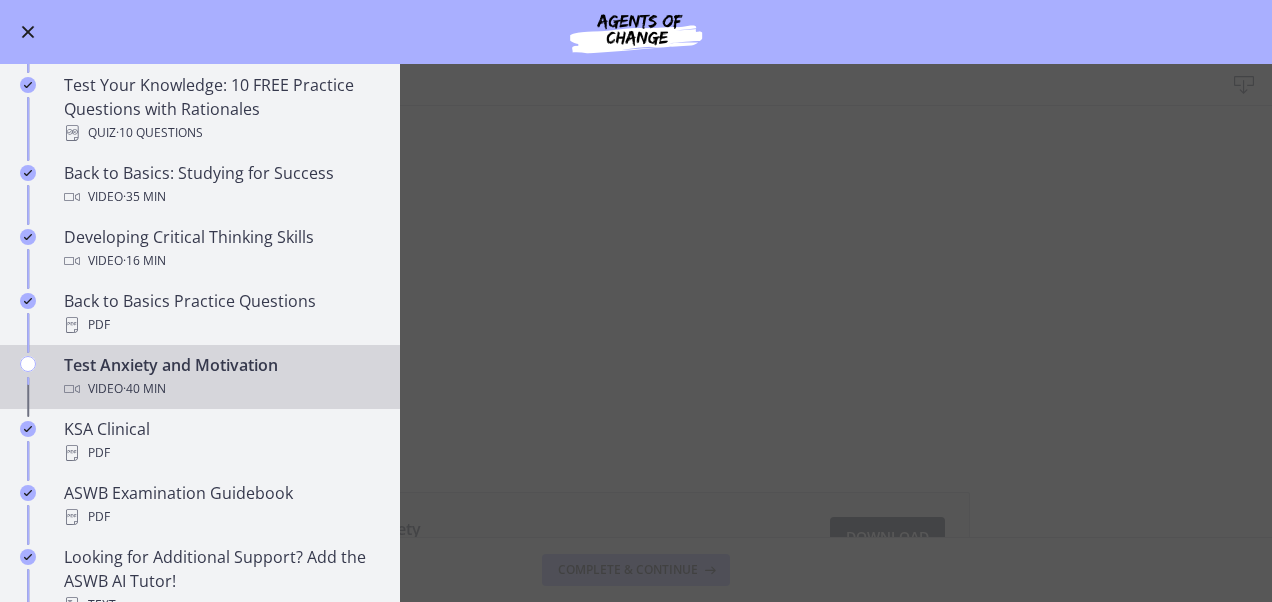 scroll, scrollTop: 941, scrollLeft: 0, axis: vertical 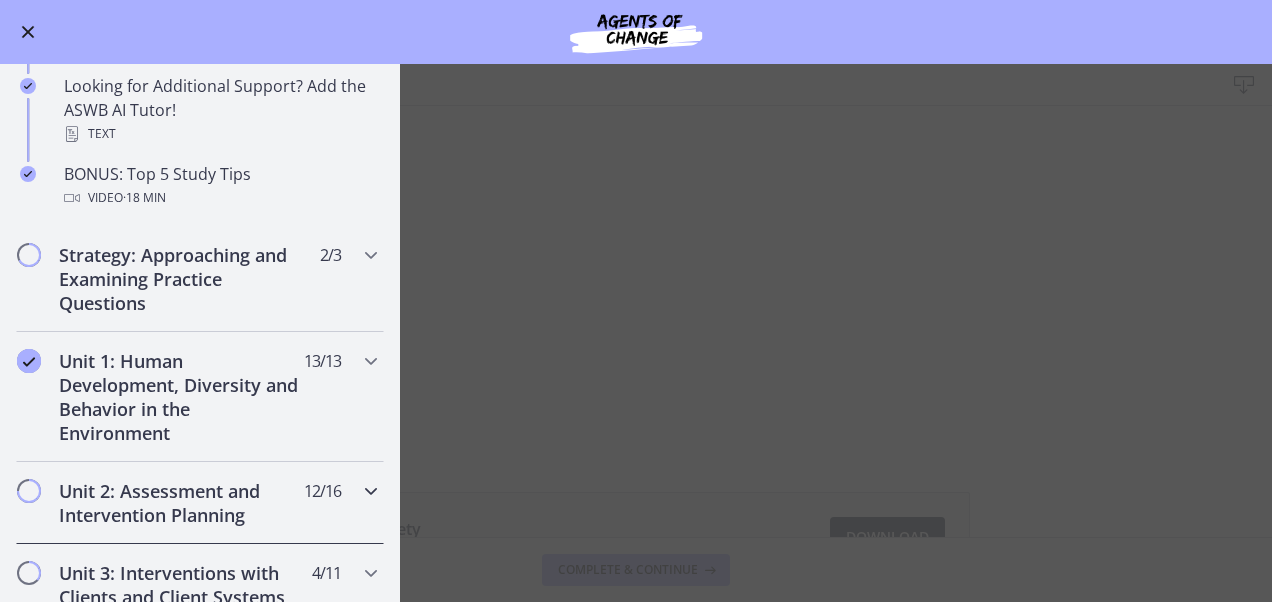 click on "Unit 2: Assessment and Intervention Planning" at bounding box center (181, 503) 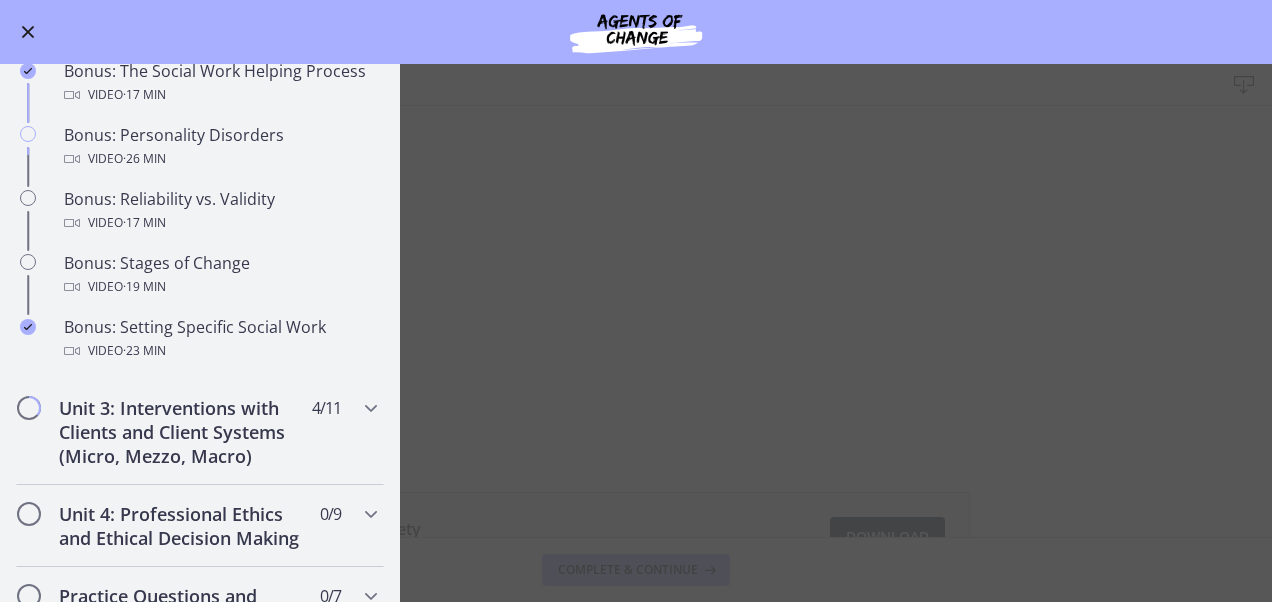scroll, scrollTop: 1634, scrollLeft: 0, axis: vertical 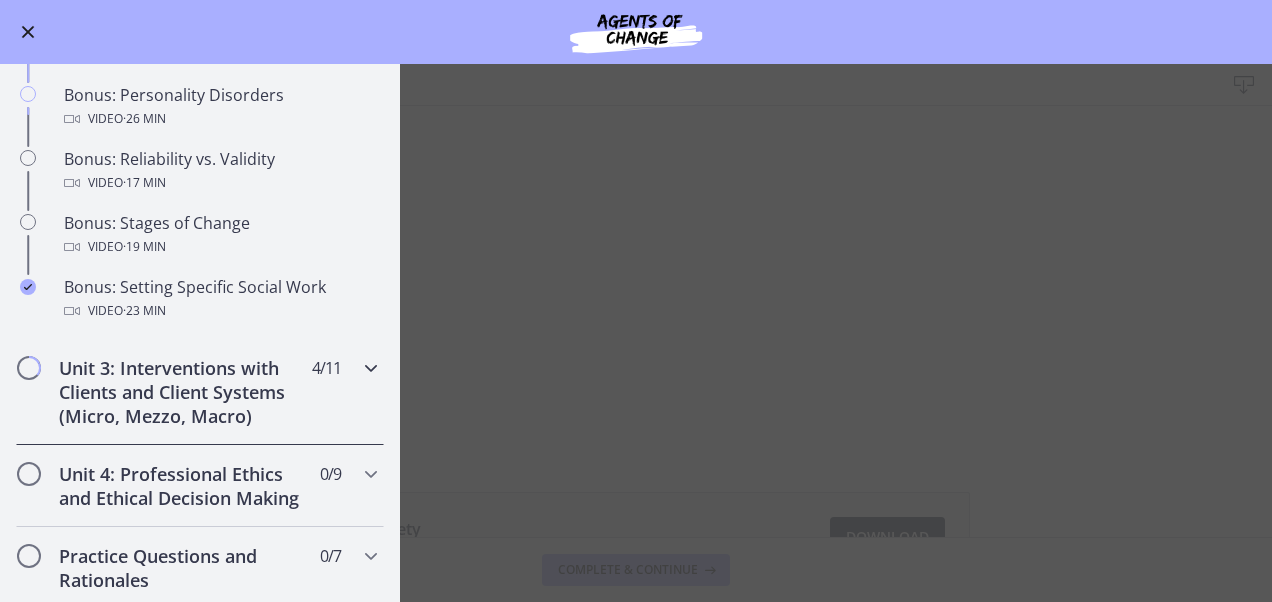 click on "Unit 3: Interventions with Clients and Client Systems (Micro, Mezzo, Macro)" at bounding box center [181, 392] 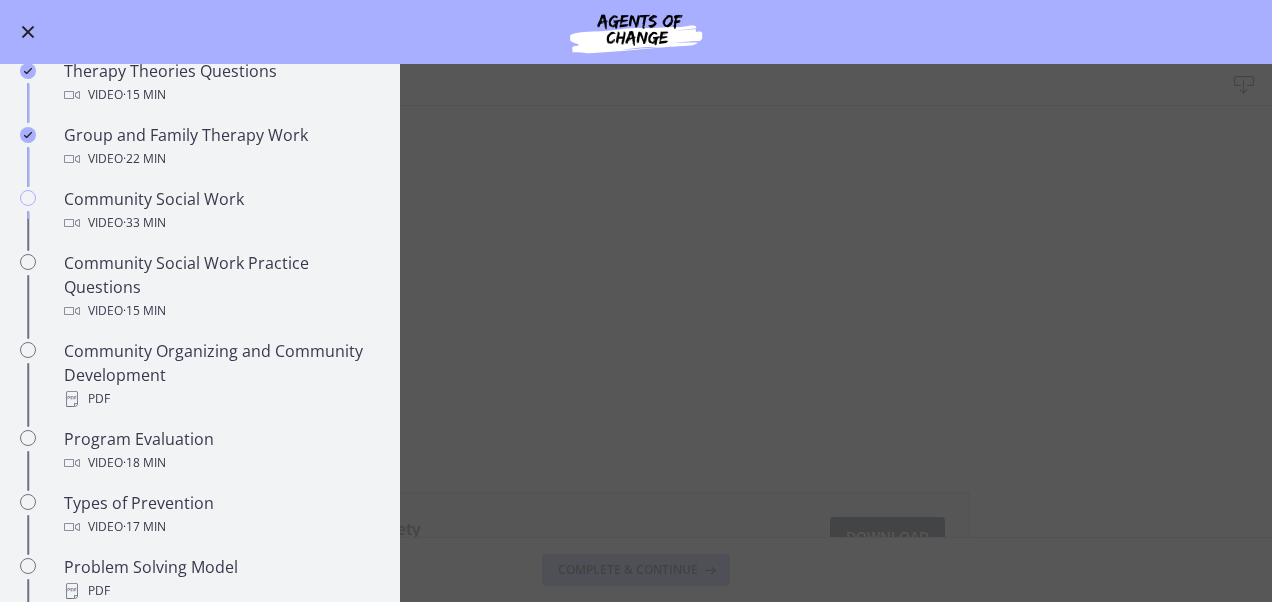 scroll, scrollTop: 844, scrollLeft: 0, axis: vertical 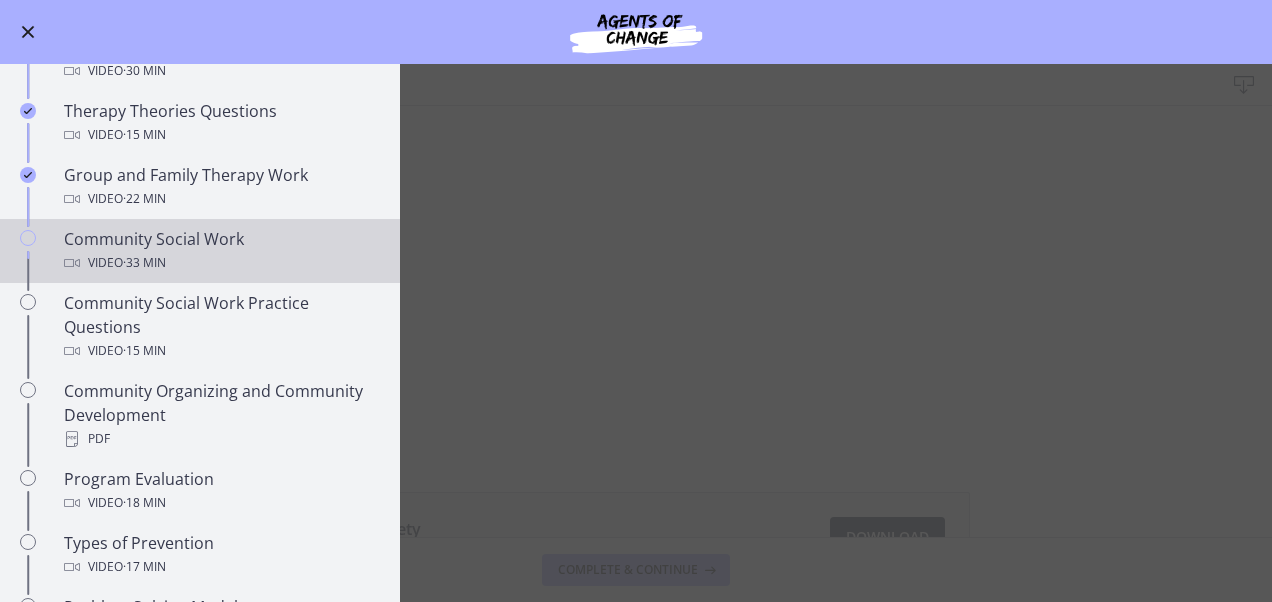 click on "Community Social Work
Video
·  33 min" at bounding box center [220, 251] 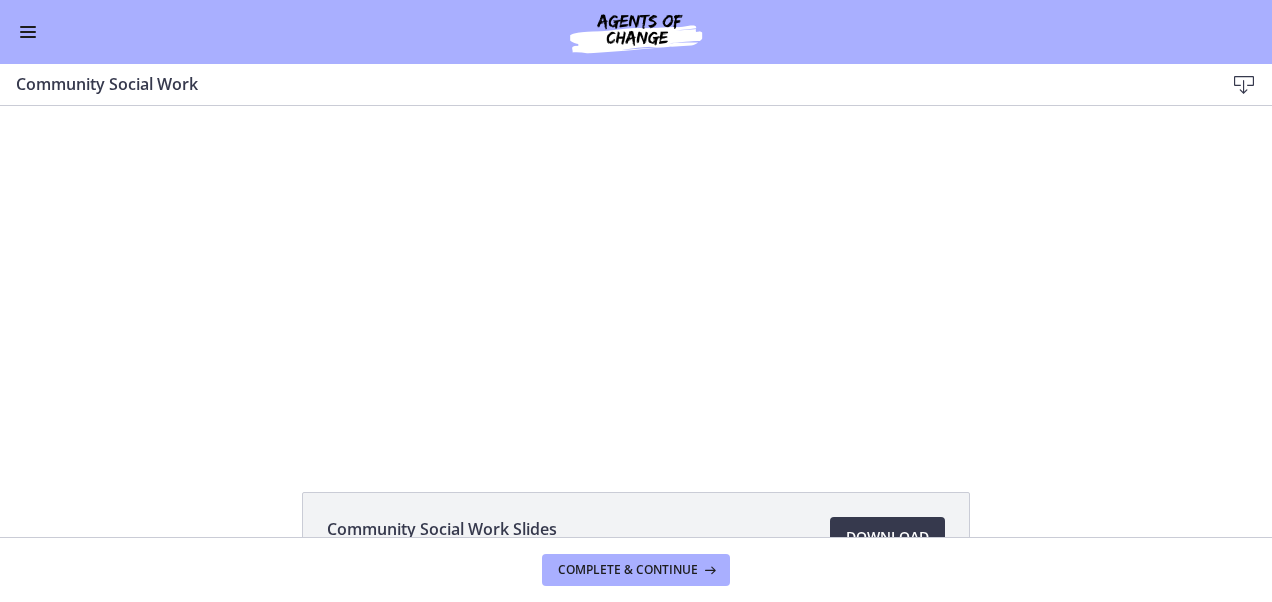 scroll, scrollTop: 0, scrollLeft: 0, axis: both 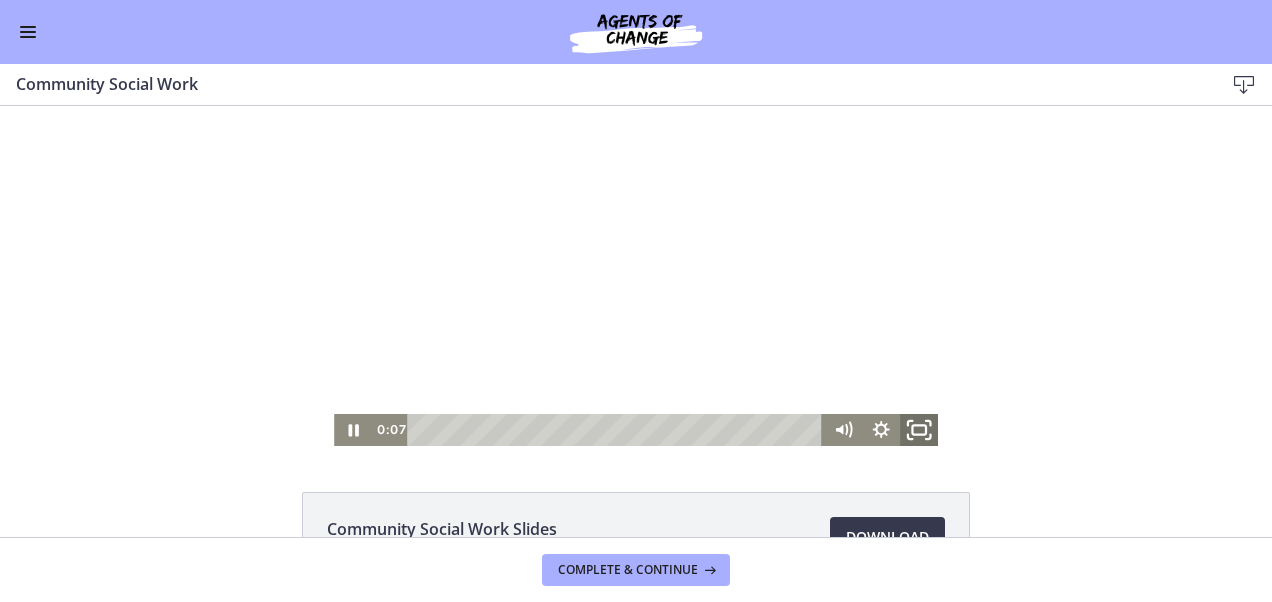 click 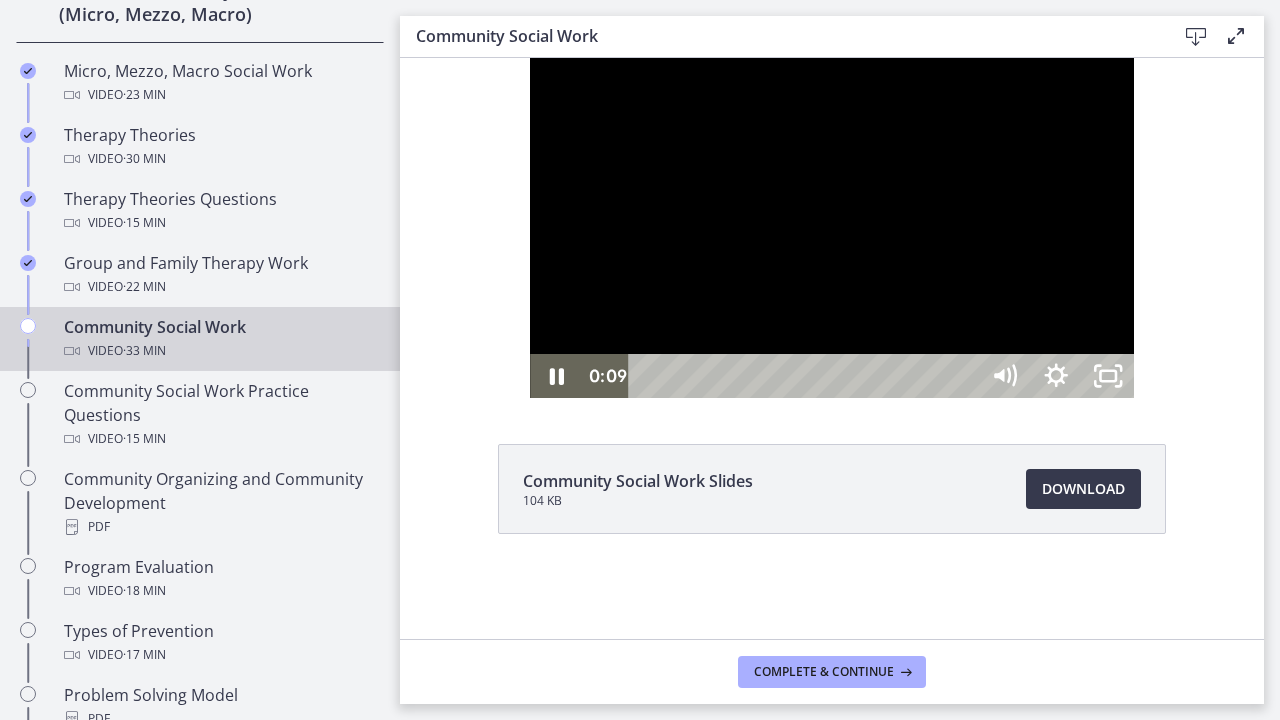type 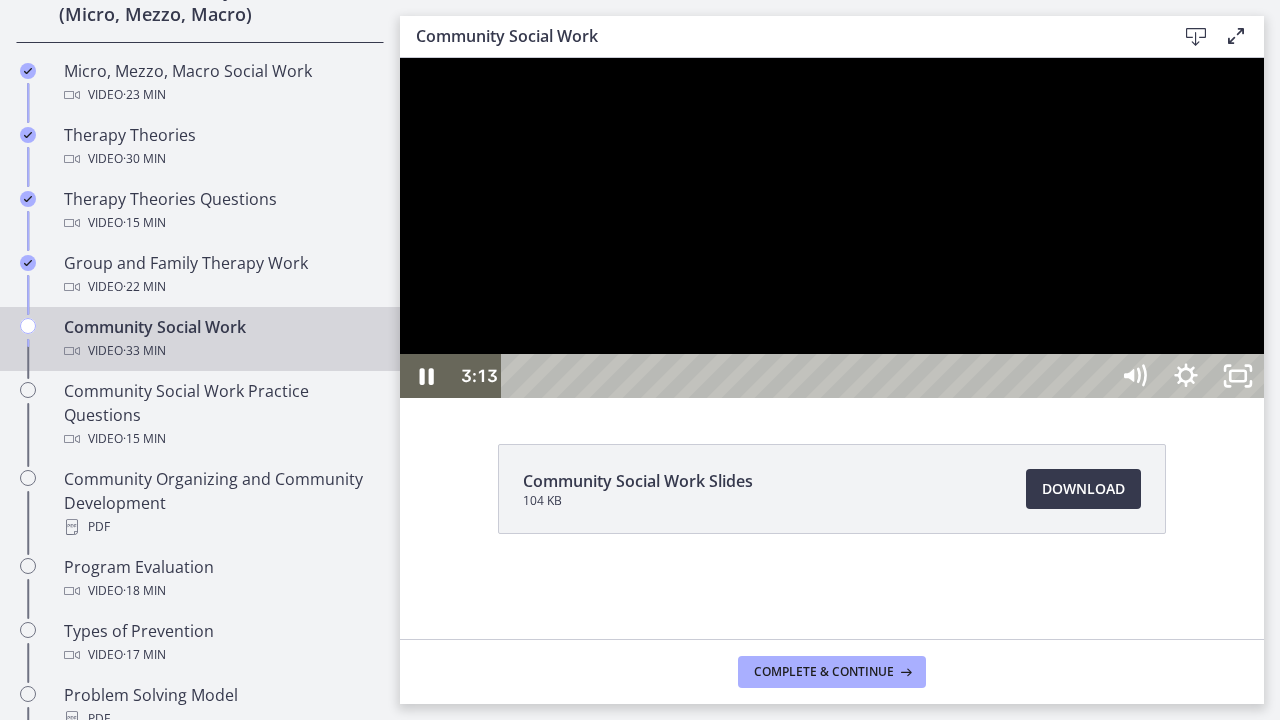 click at bounding box center (832, 228) 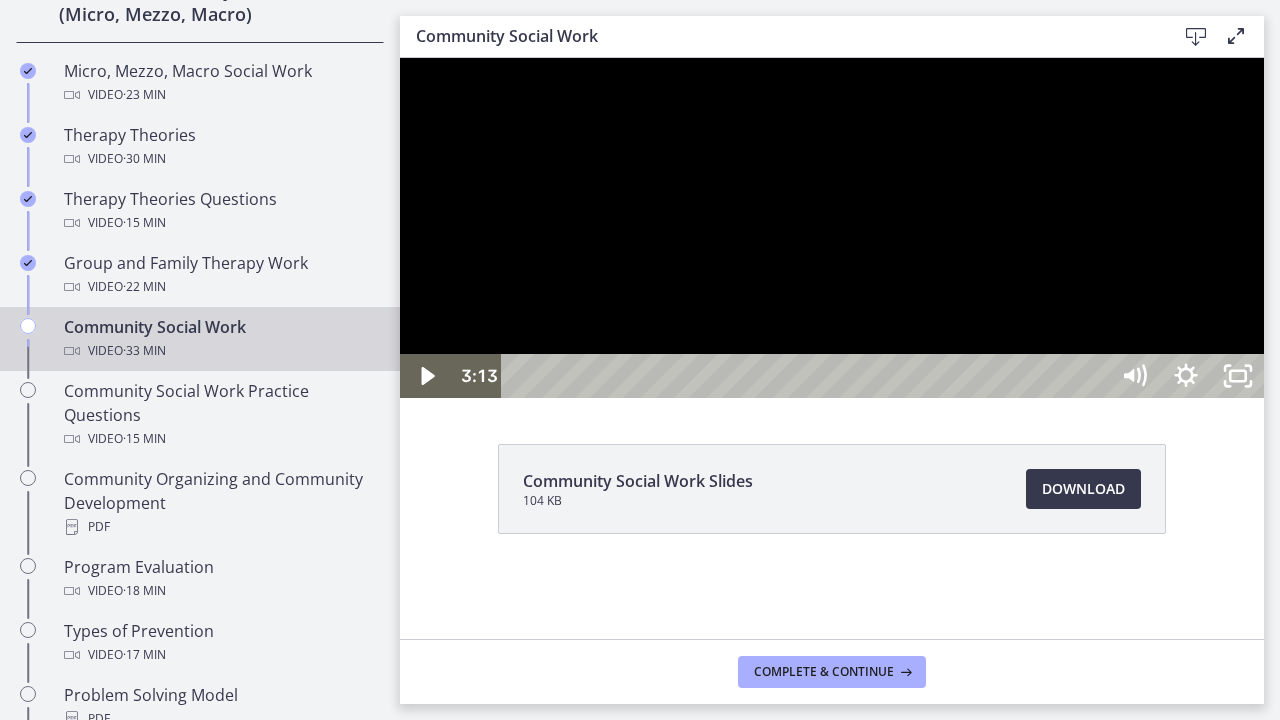 type 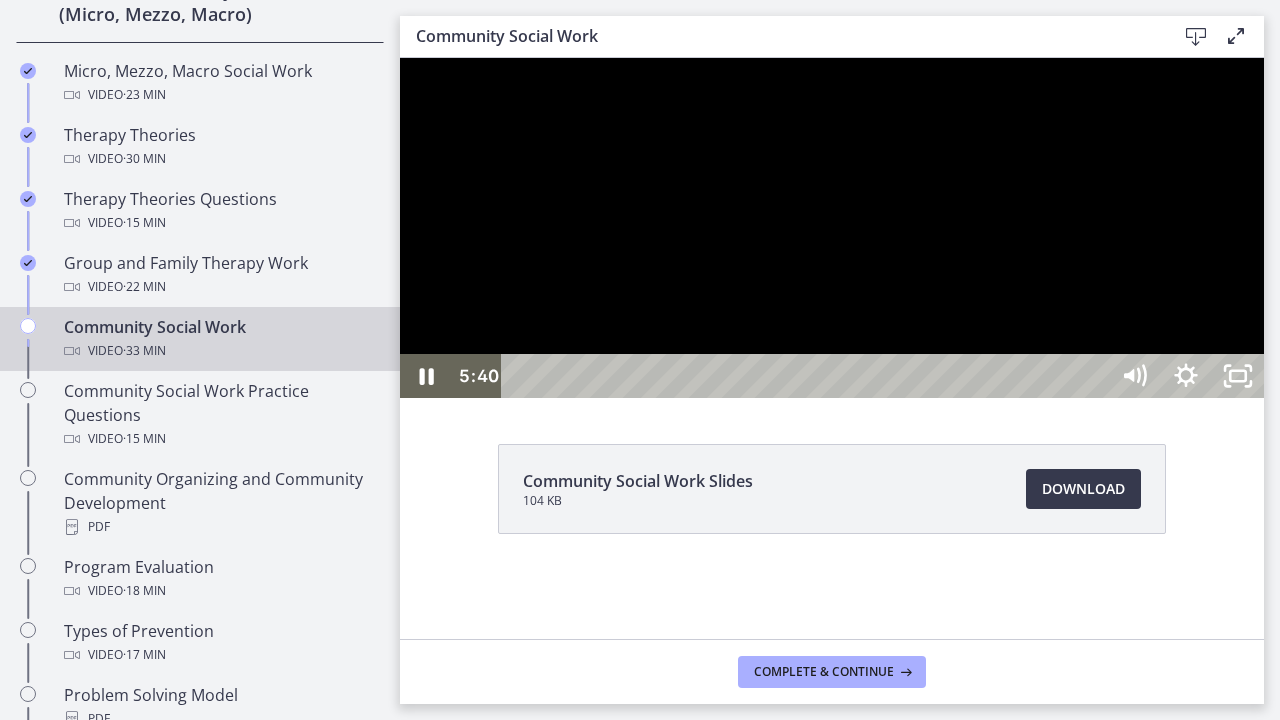 click at bounding box center [832, 228] 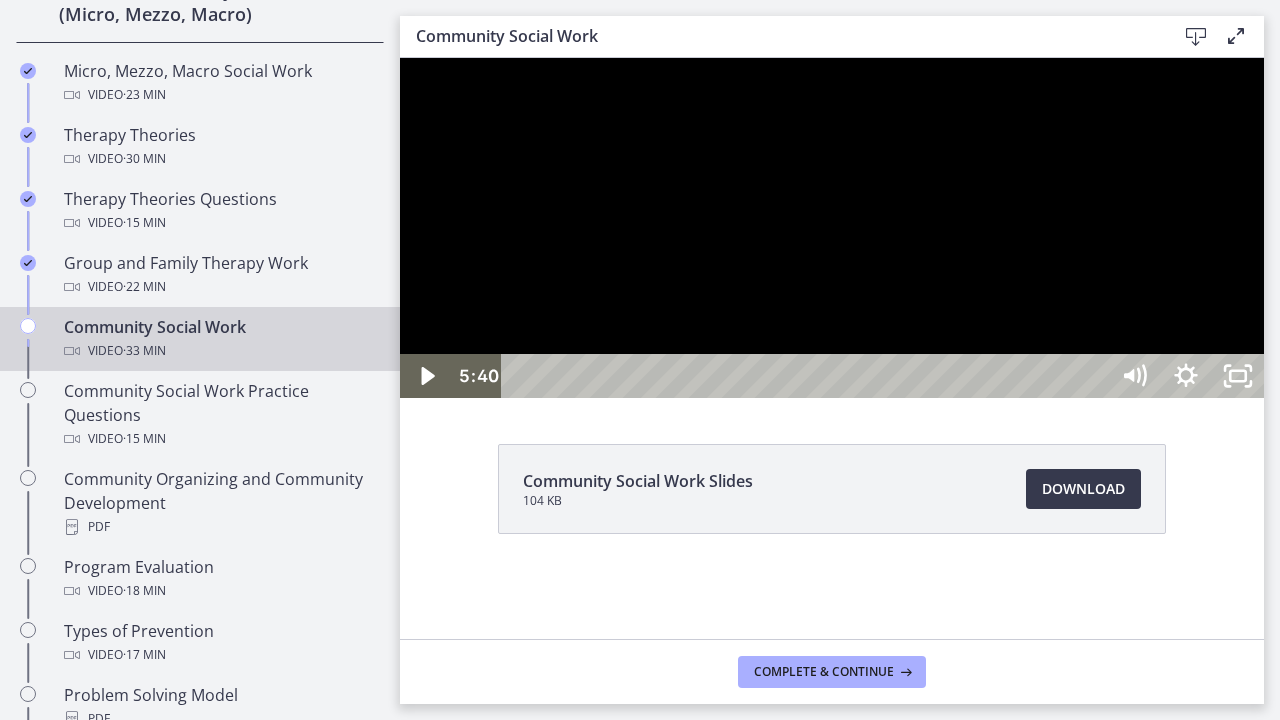 click at bounding box center [832, 228] 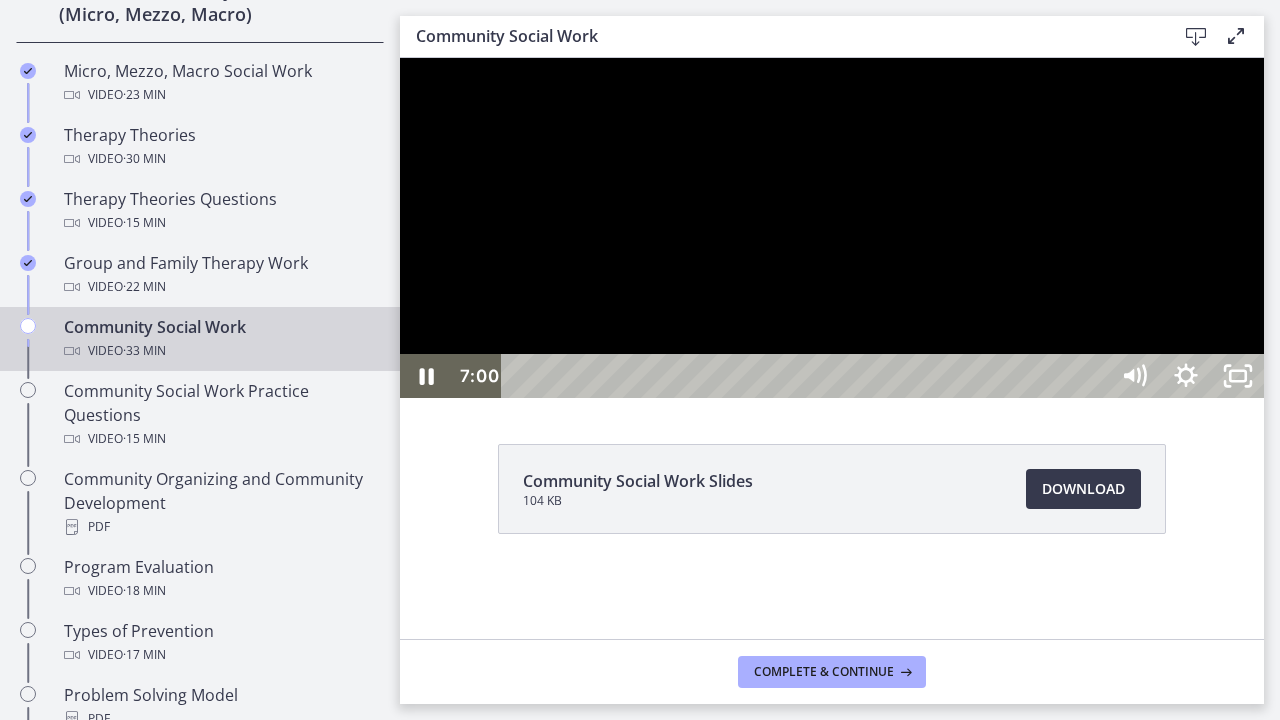 click at bounding box center [832, 228] 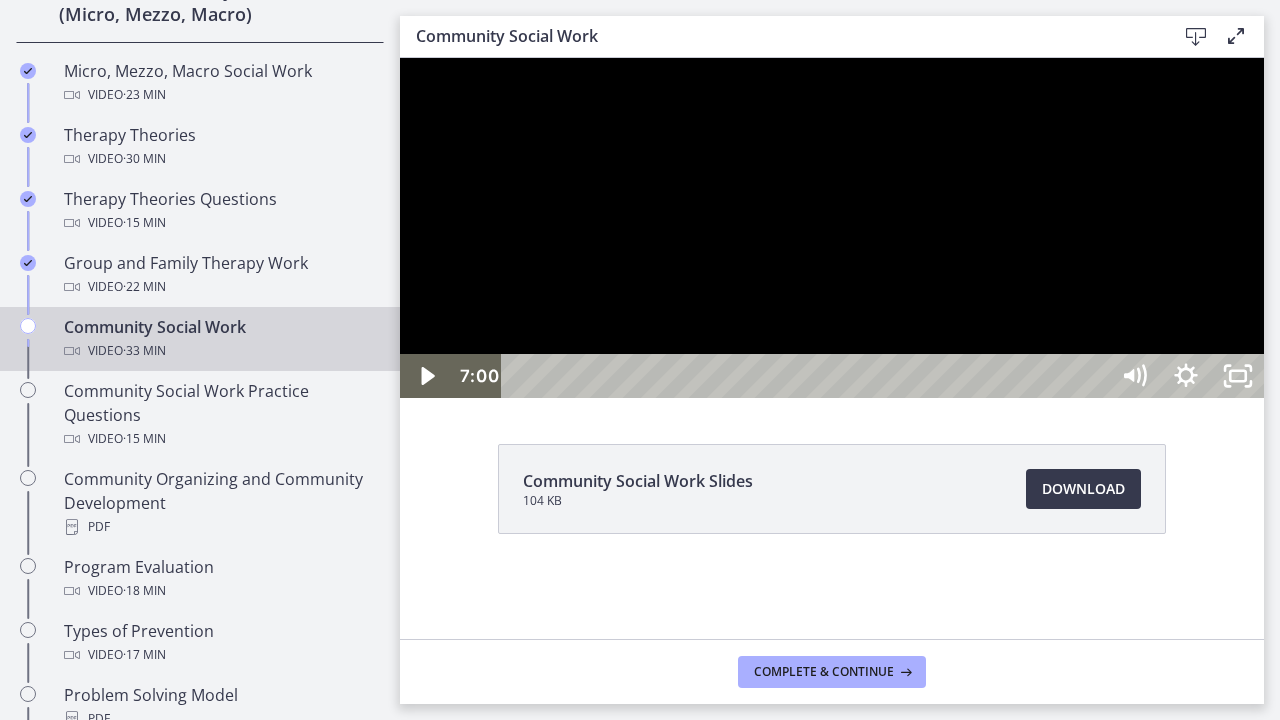 click at bounding box center (832, 228) 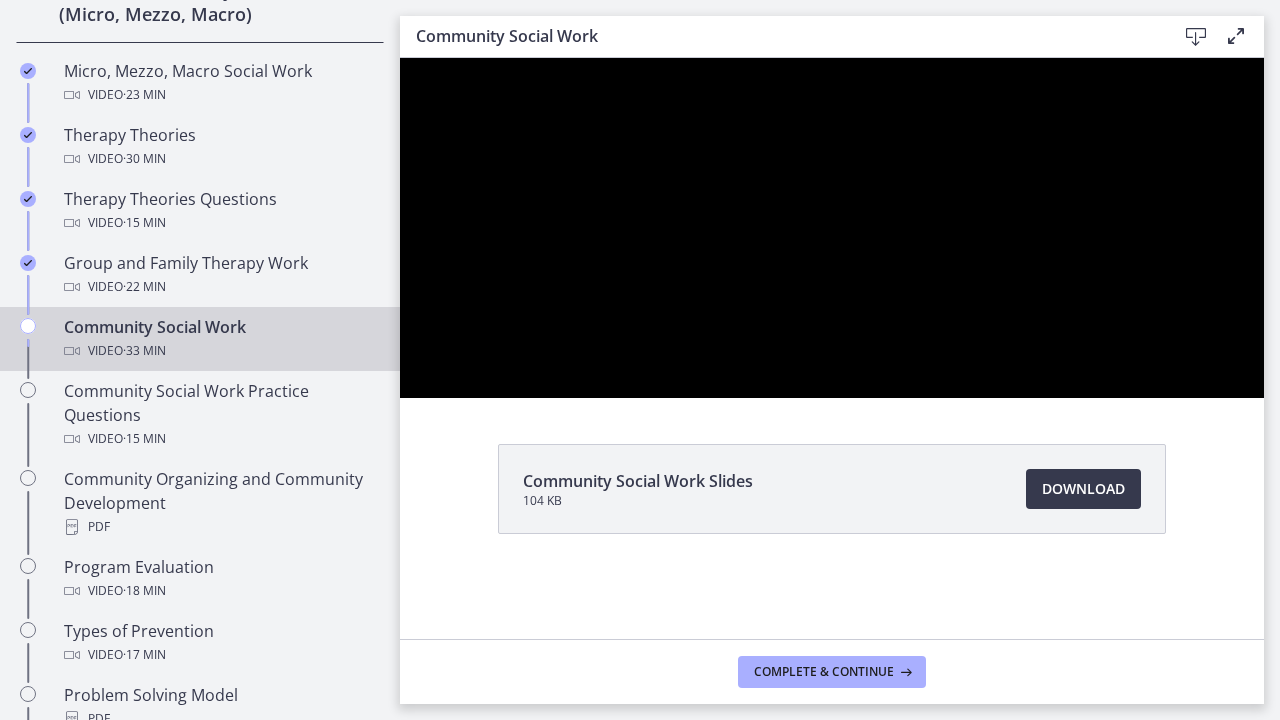 click at bounding box center [832, 228] 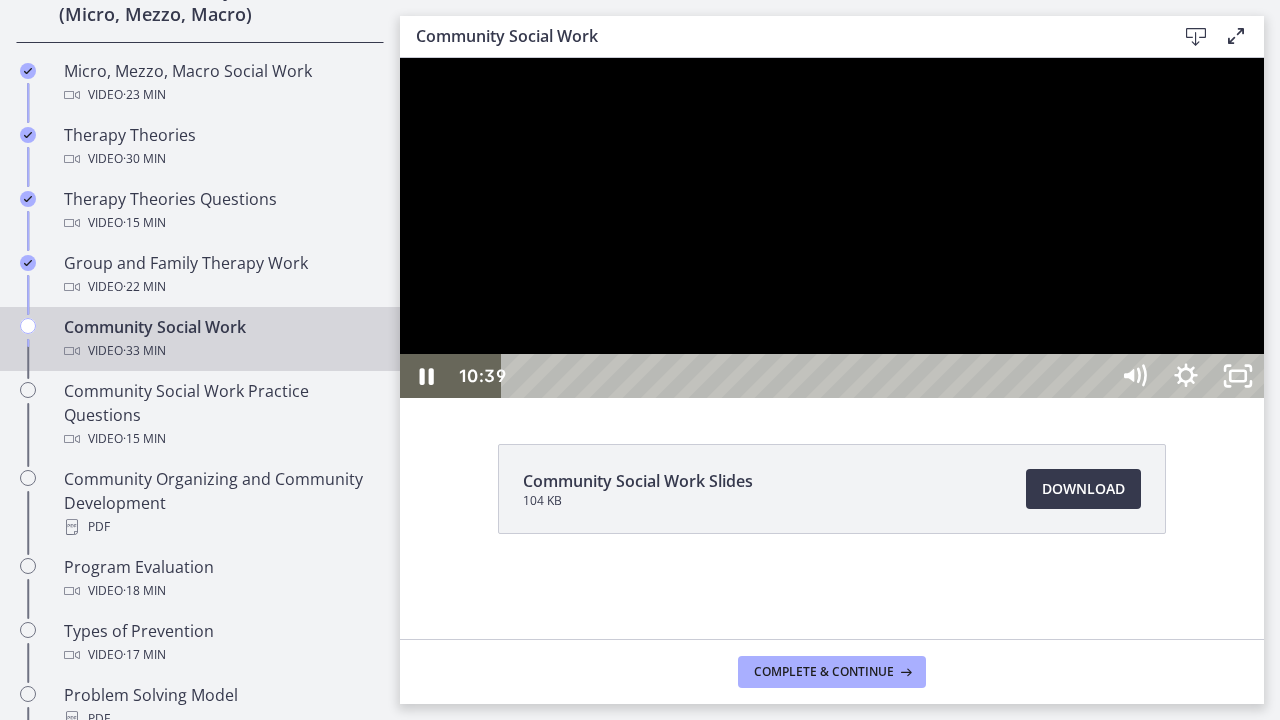 click at bounding box center [832, 228] 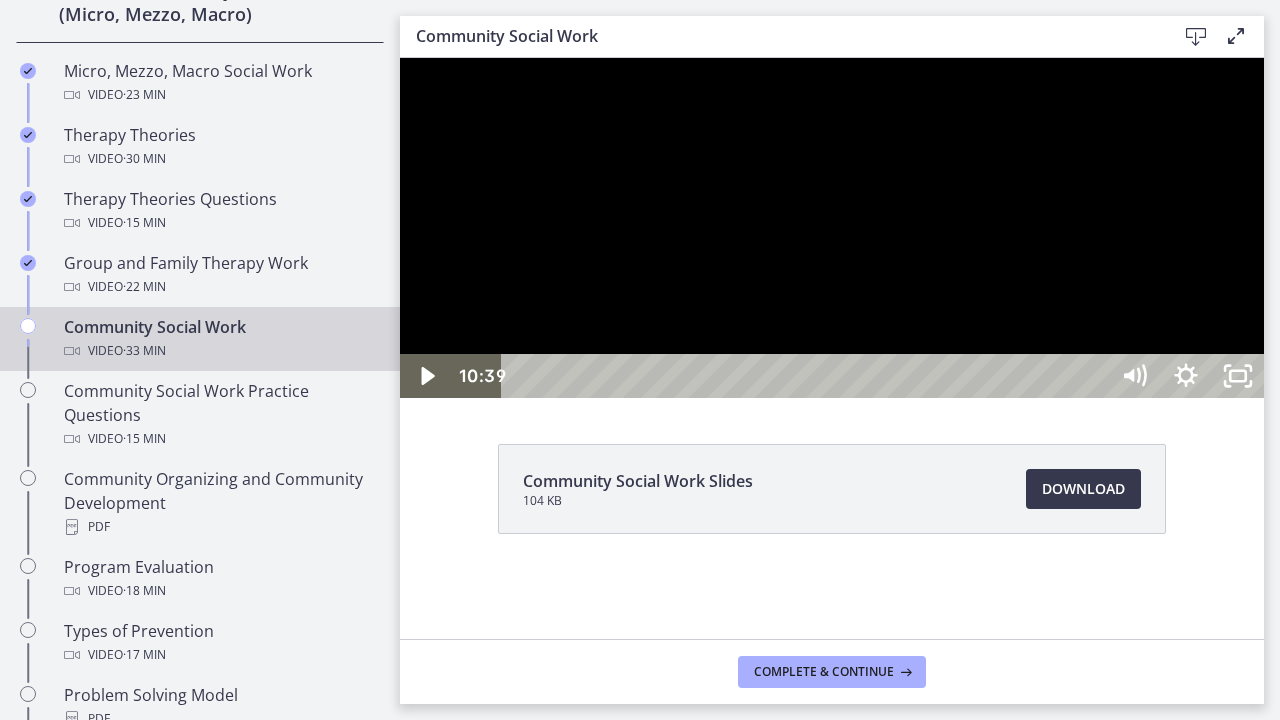 click at bounding box center (832, 228) 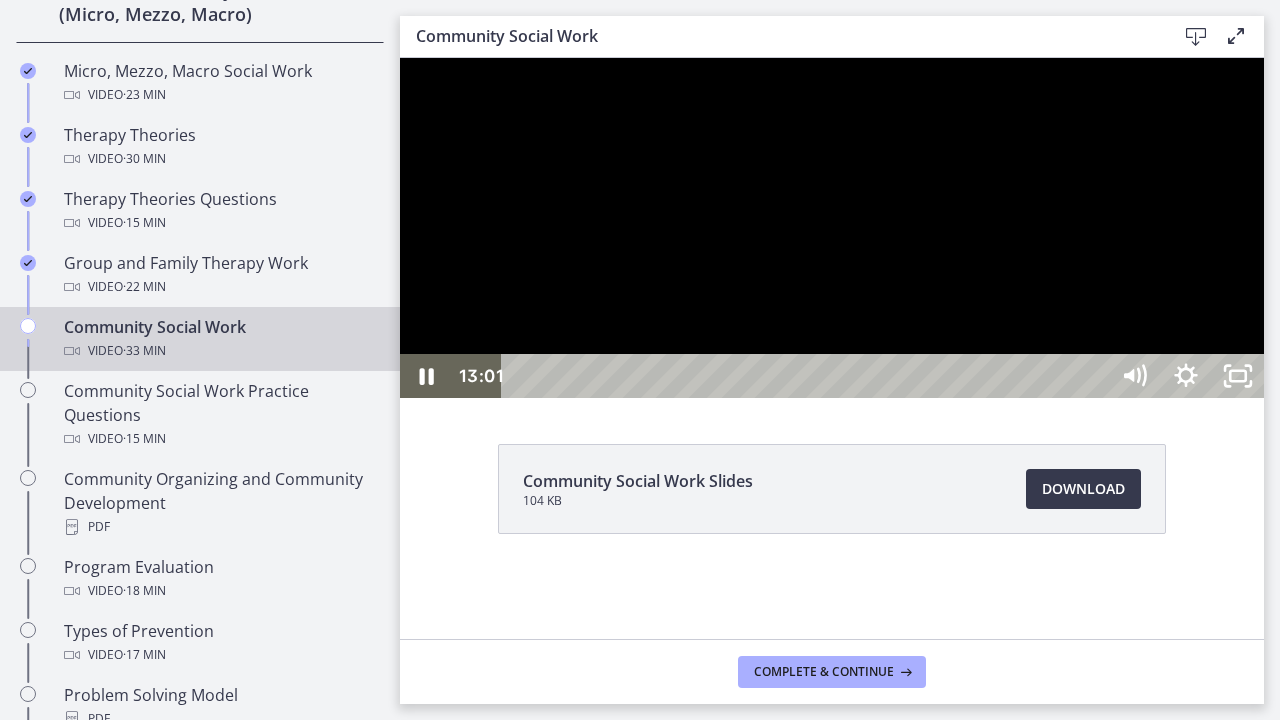 click at bounding box center (832, 228) 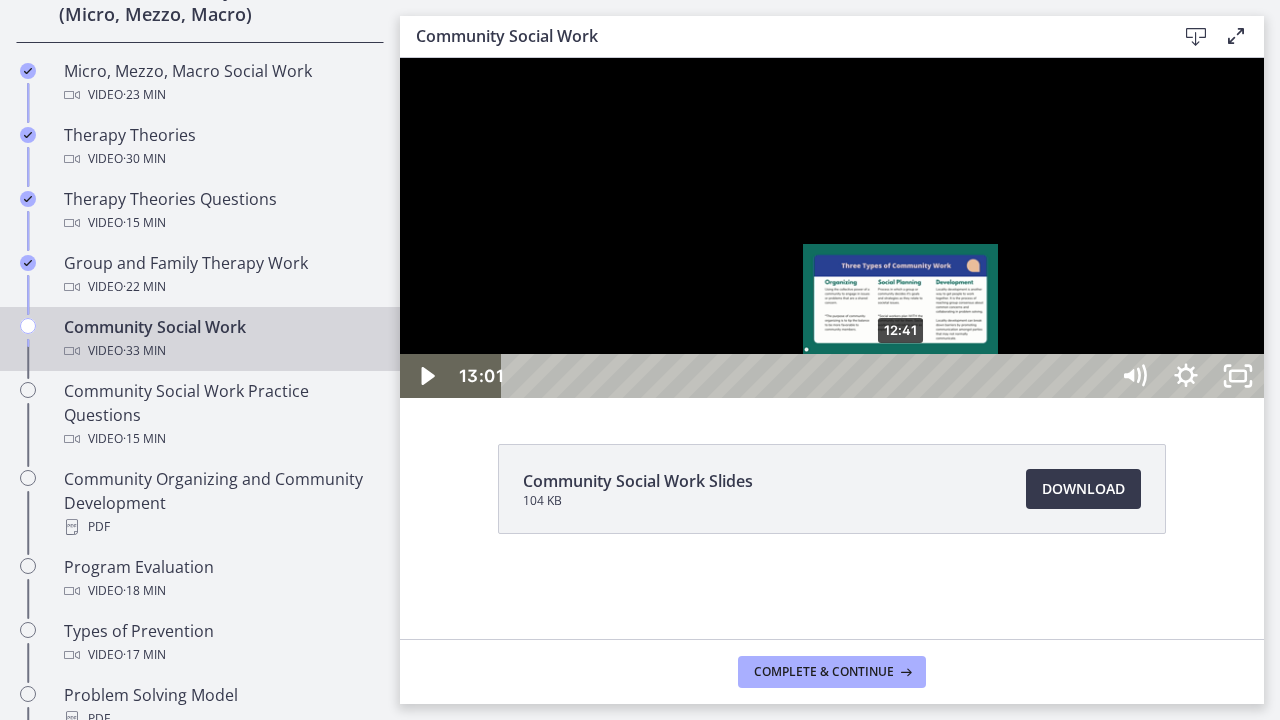 click on "12:41" at bounding box center (807, 376) 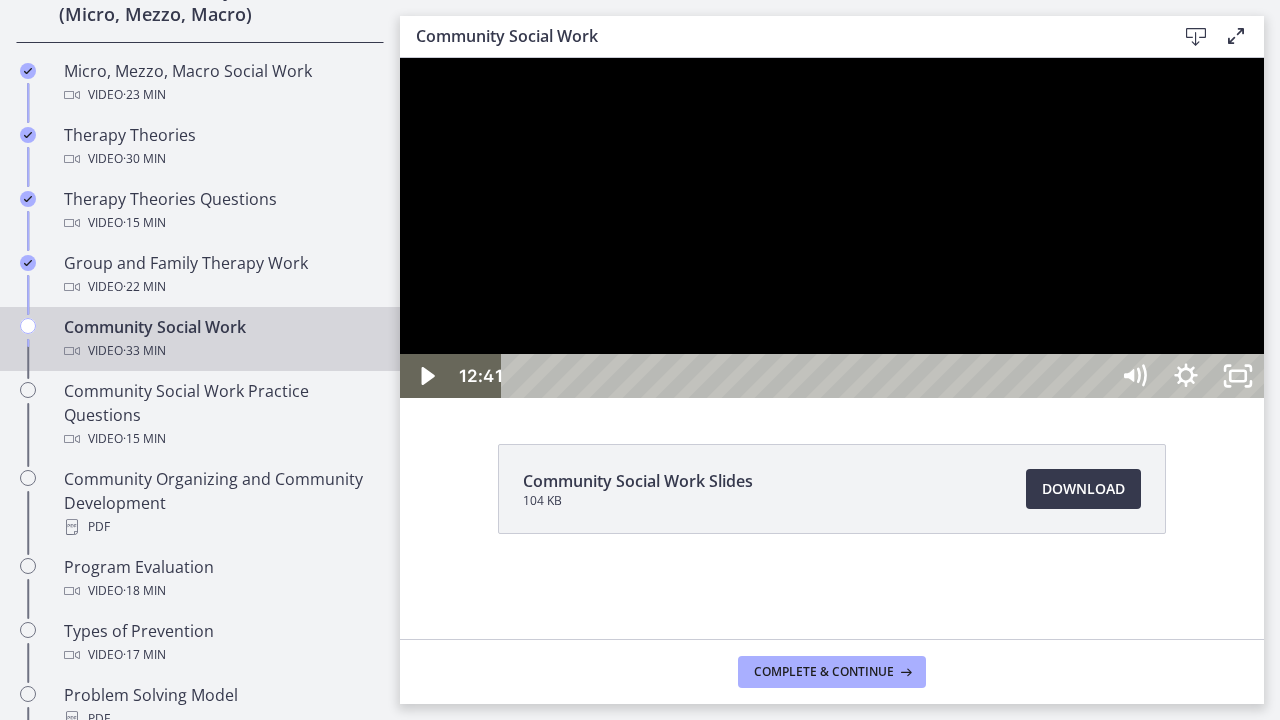 click at bounding box center [832, 228] 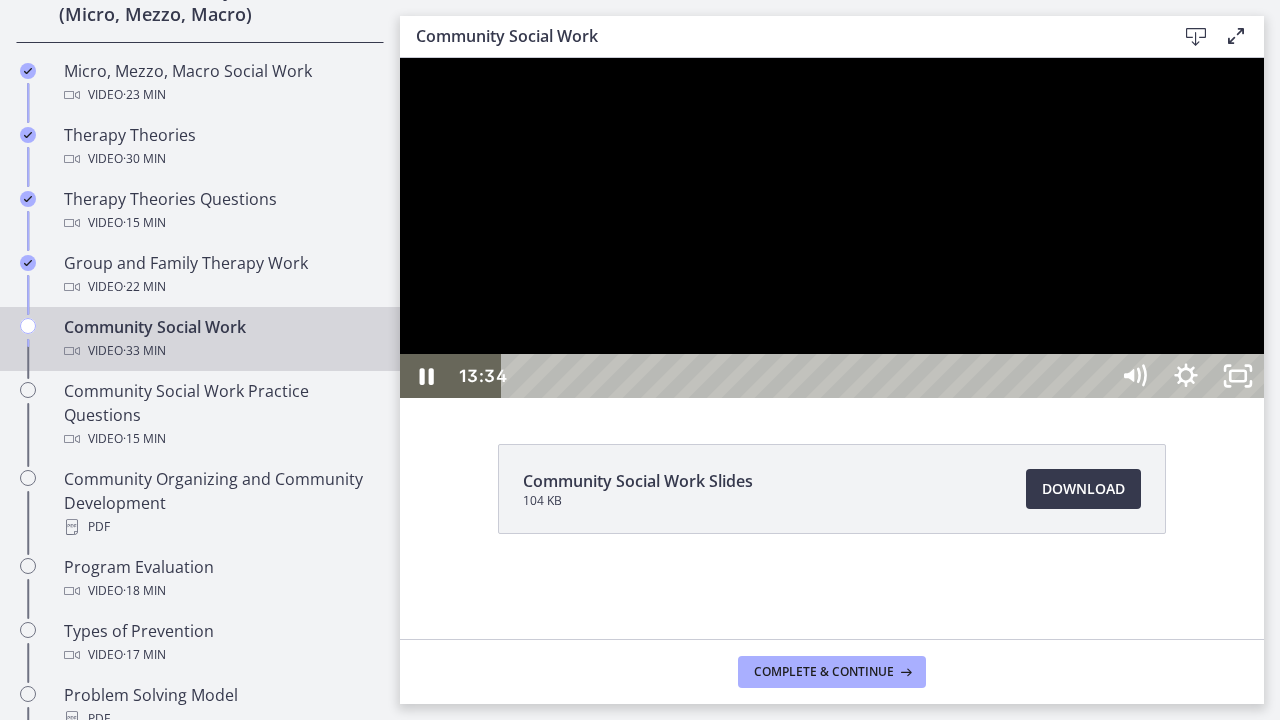 click at bounding box center (832, 228) 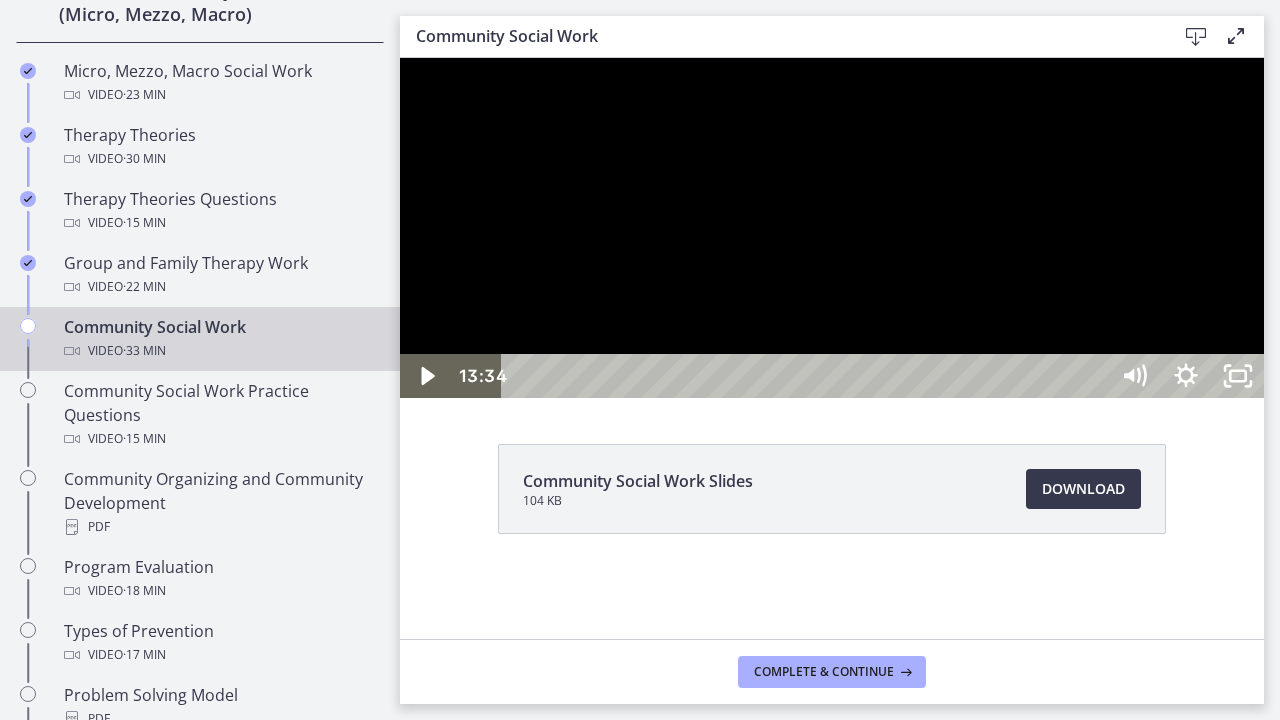 click at bounding box center (832, 228) 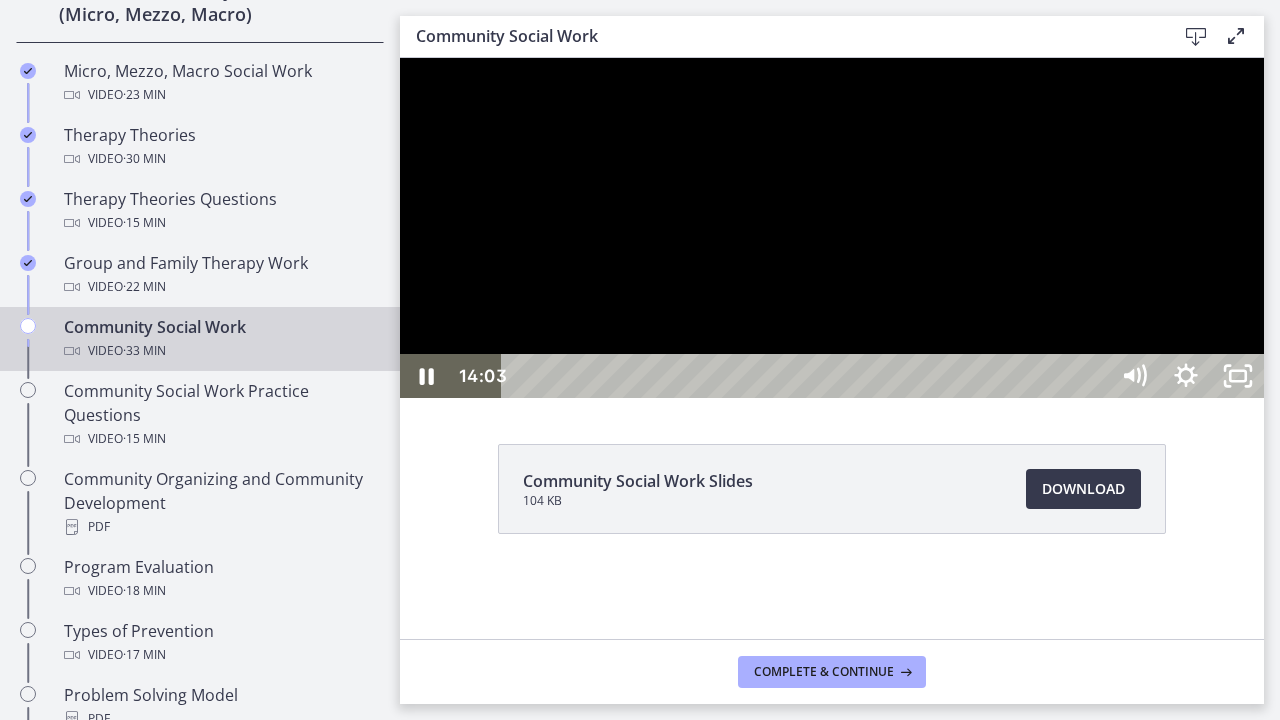 click at bounding box center [832, 228] 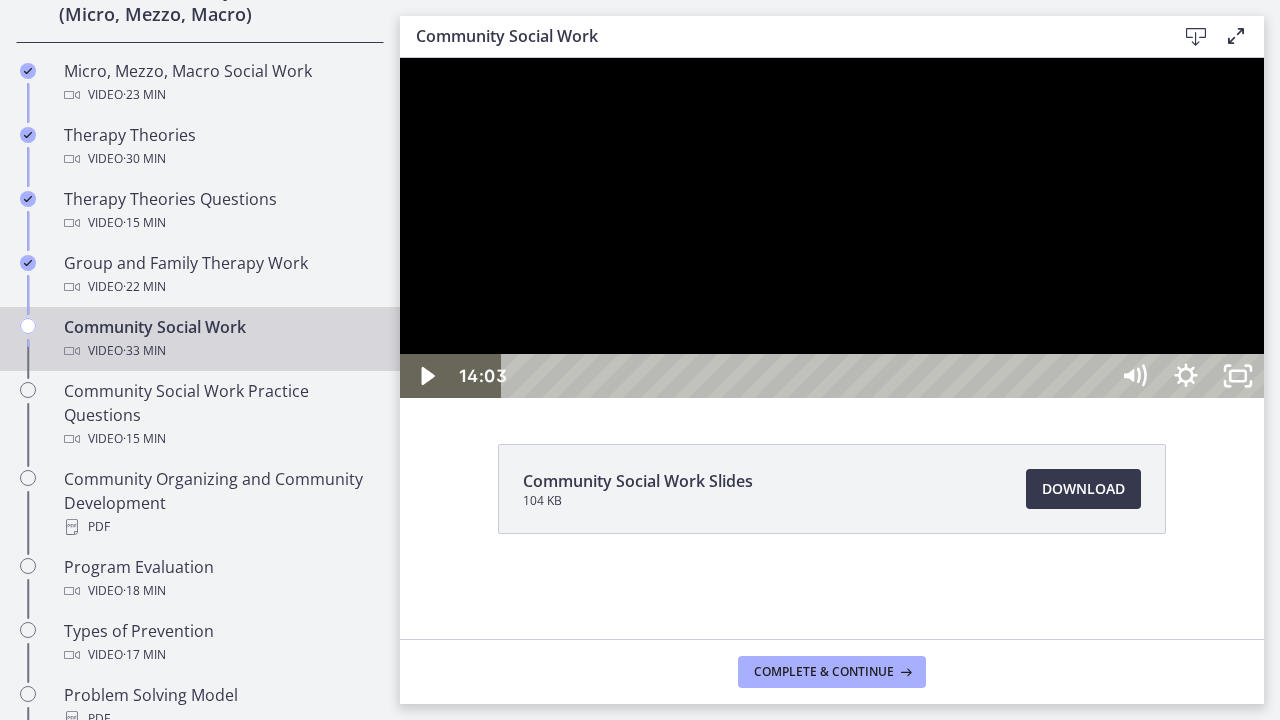 click at bounding box center (832, 228) 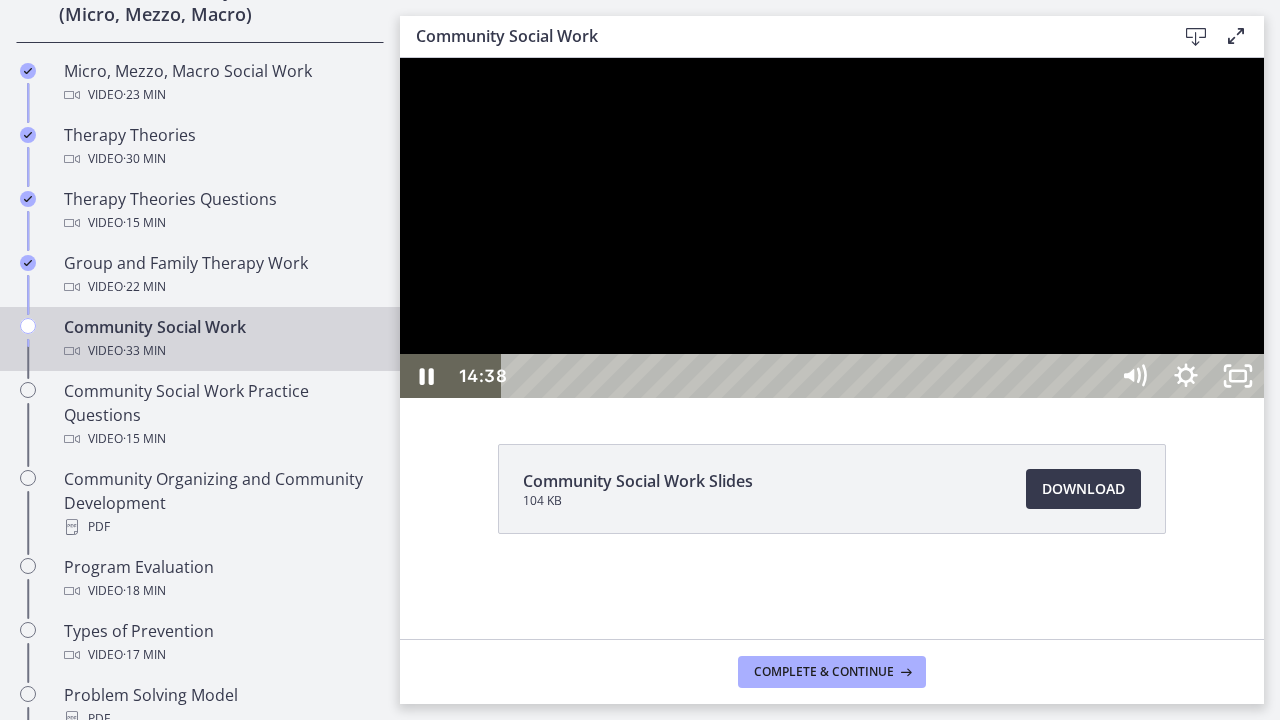 click at bounding box center (832, 228) 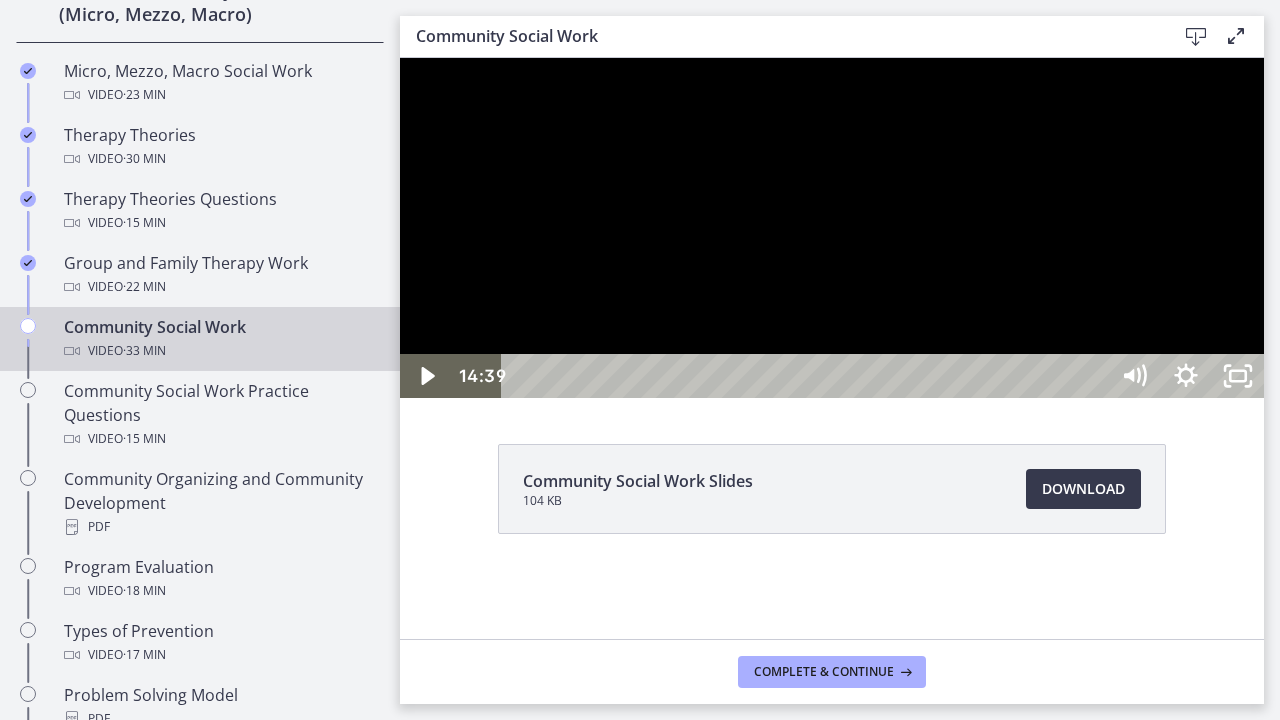 click at bounding box center (832, 228) 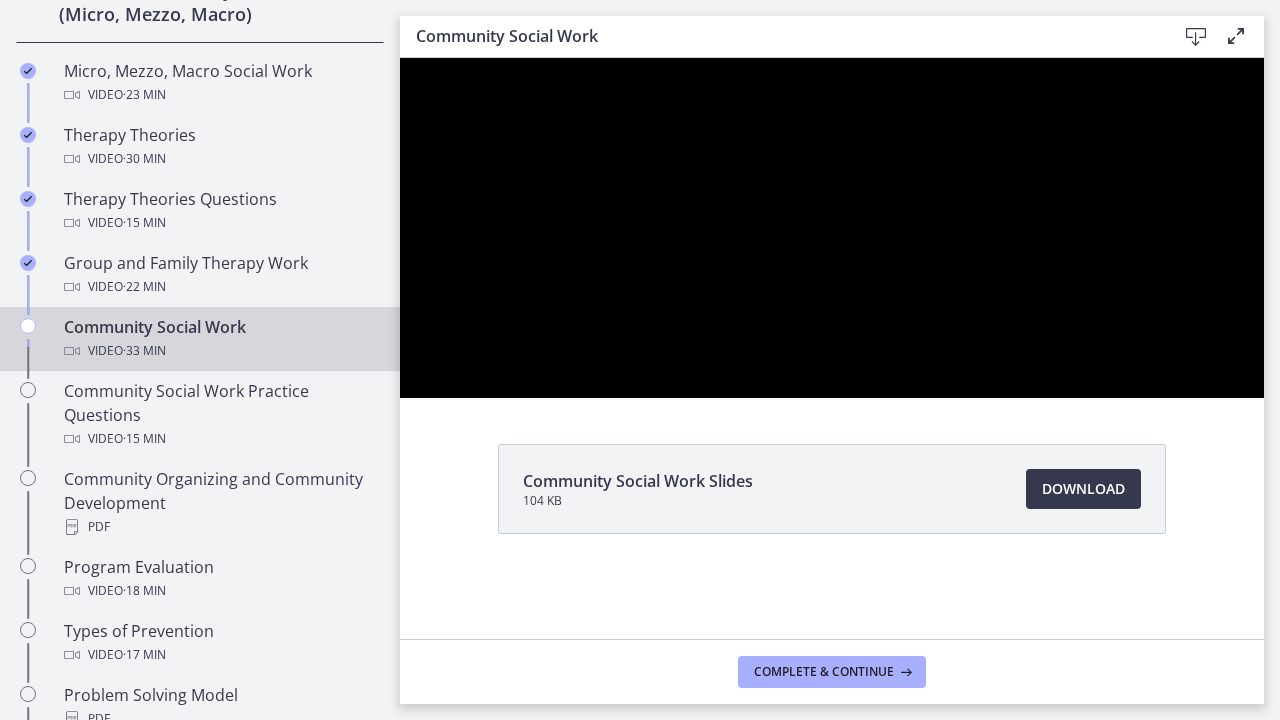 click at bounding box center [400, 58] 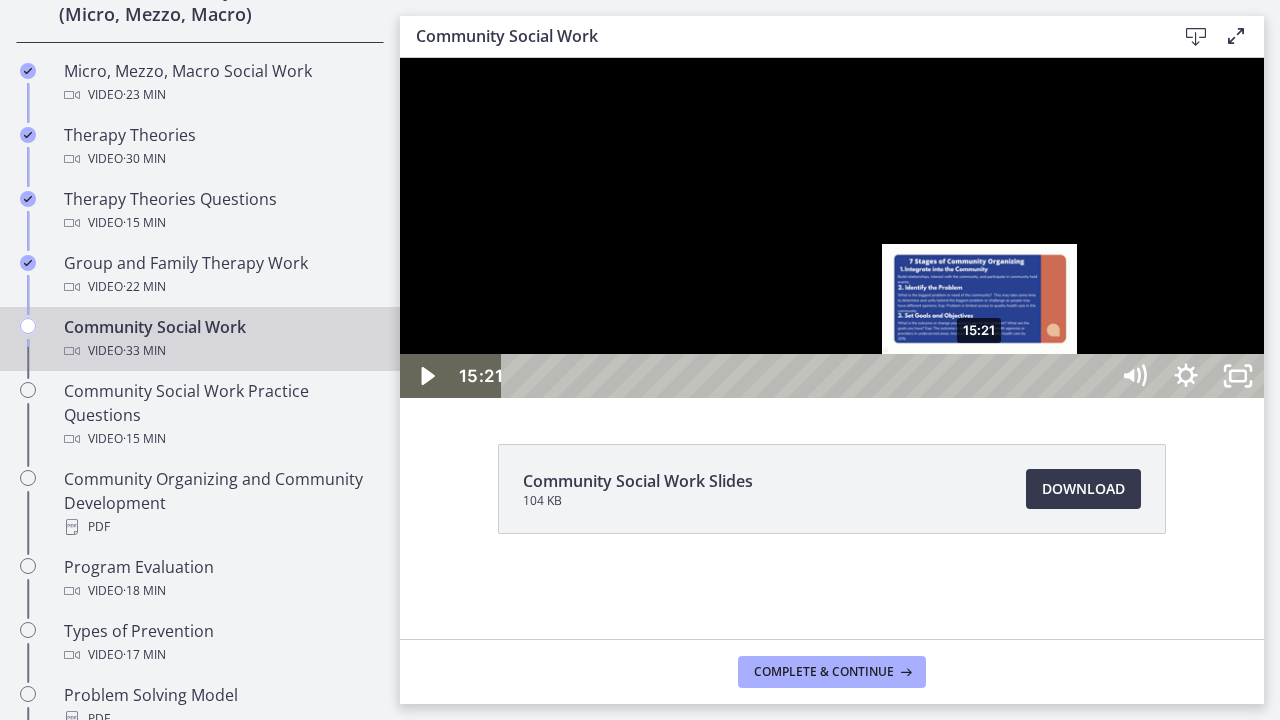 click on "15:21" at bounding box center (807, 376) 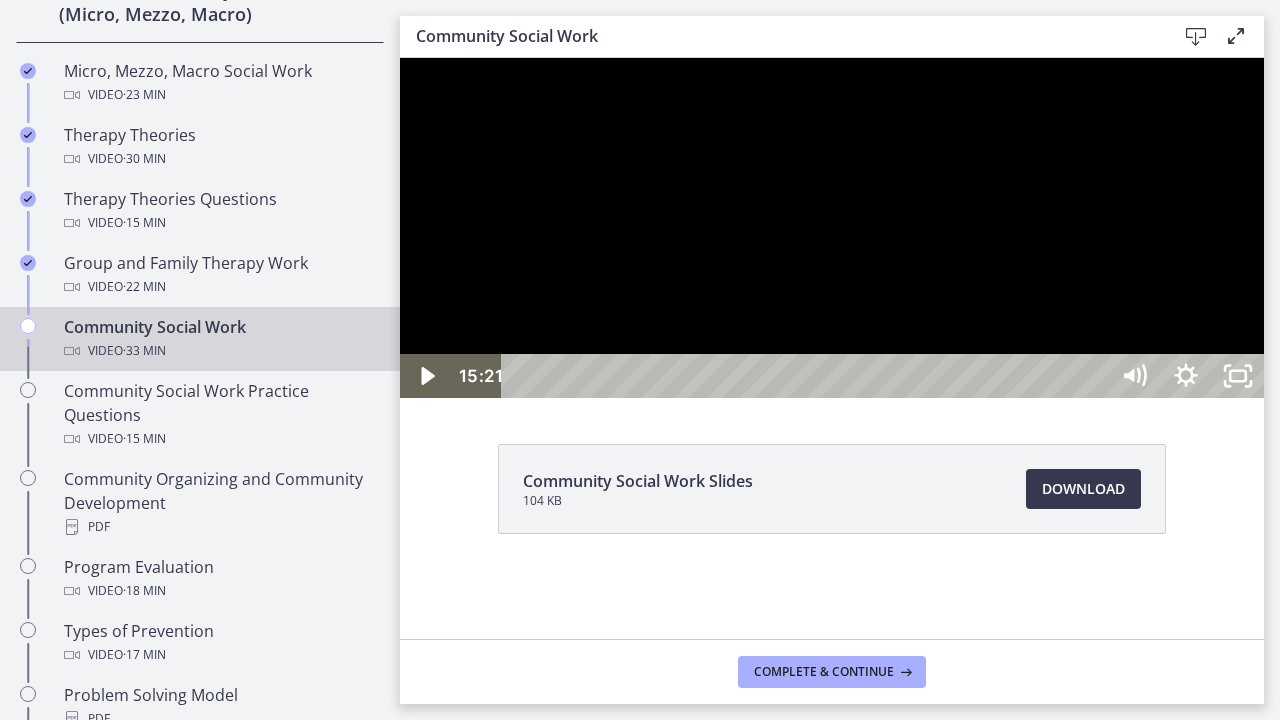 click at bounding box center [832, 228] 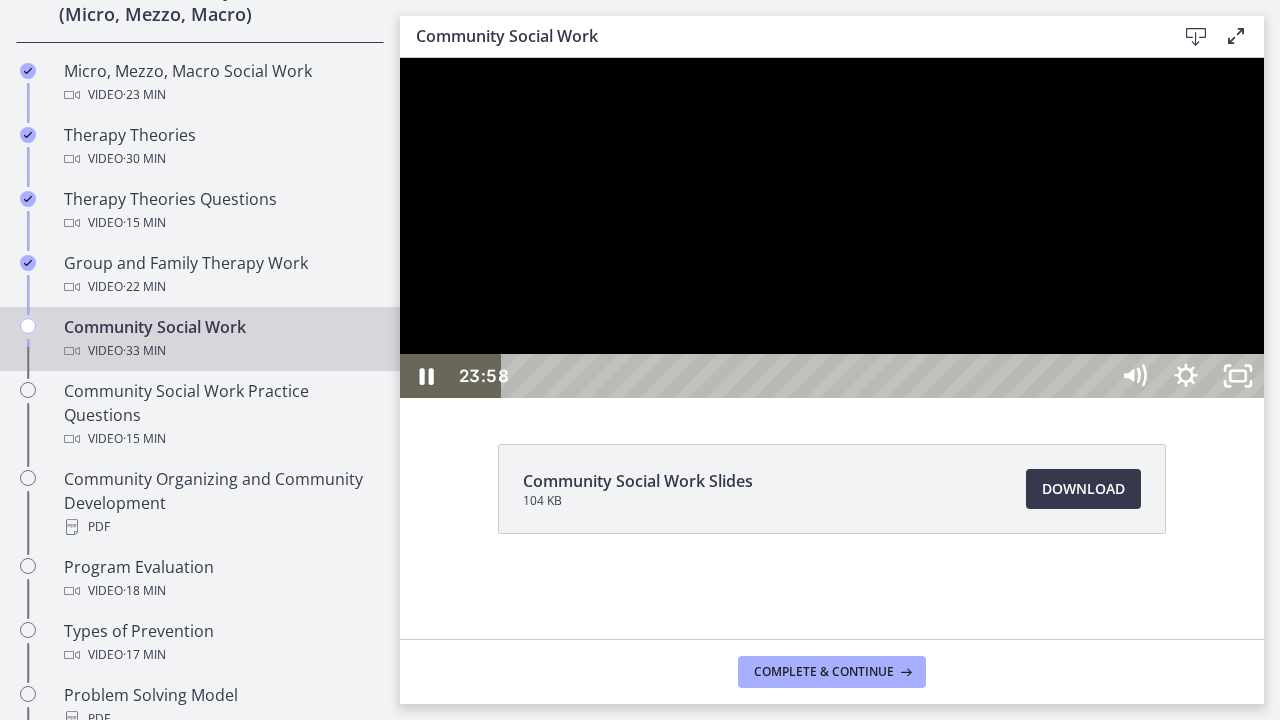 click at bounding box center (832, 228) 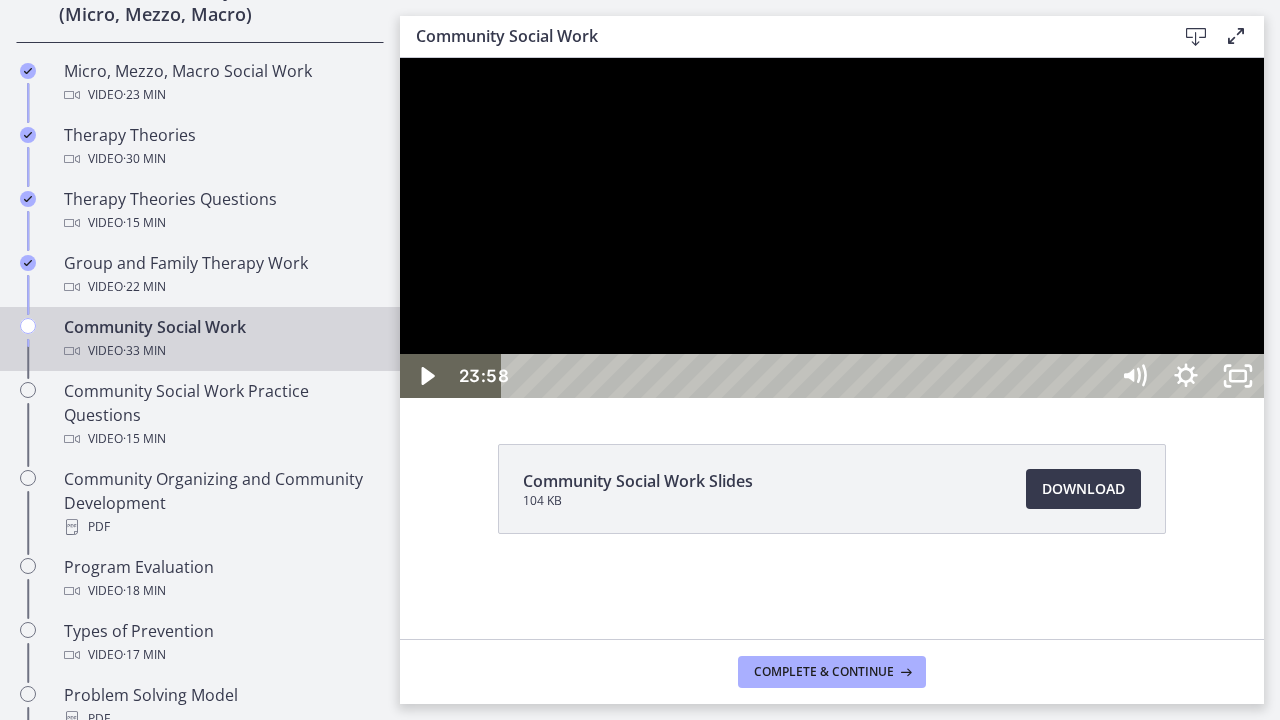 click at bounding box center [832, 228] 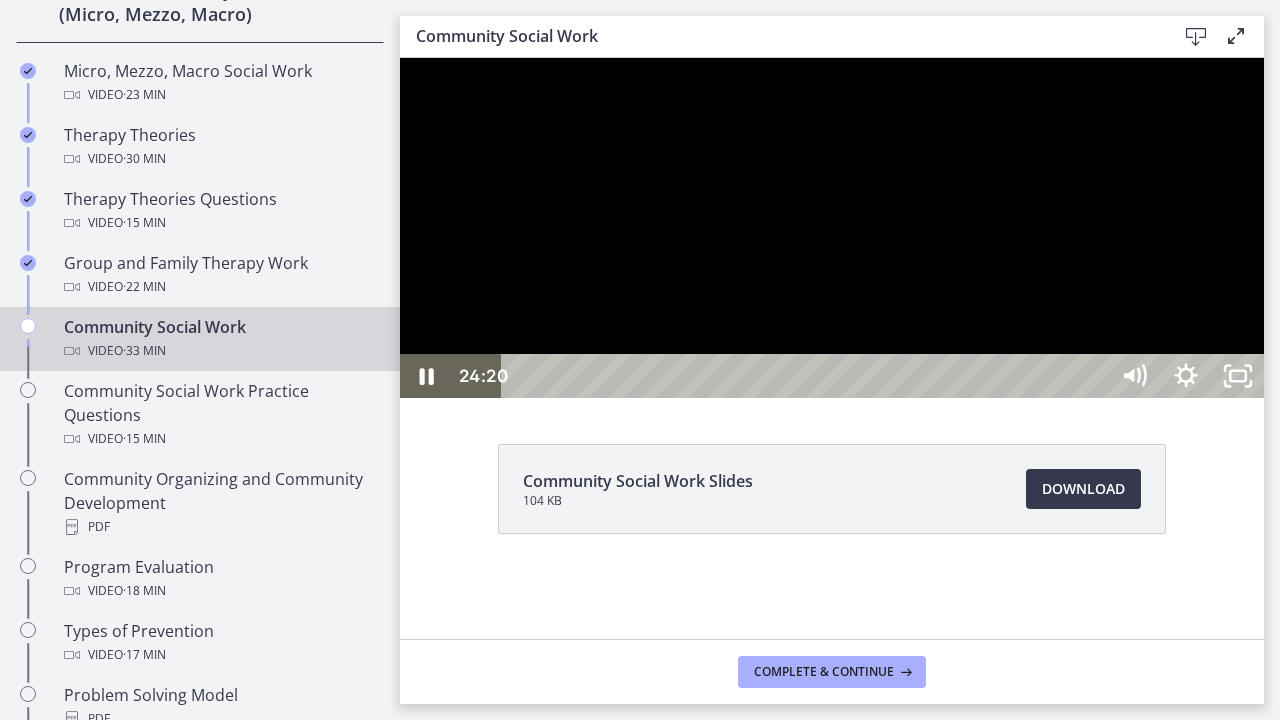 click at bounding box center [832, 228] 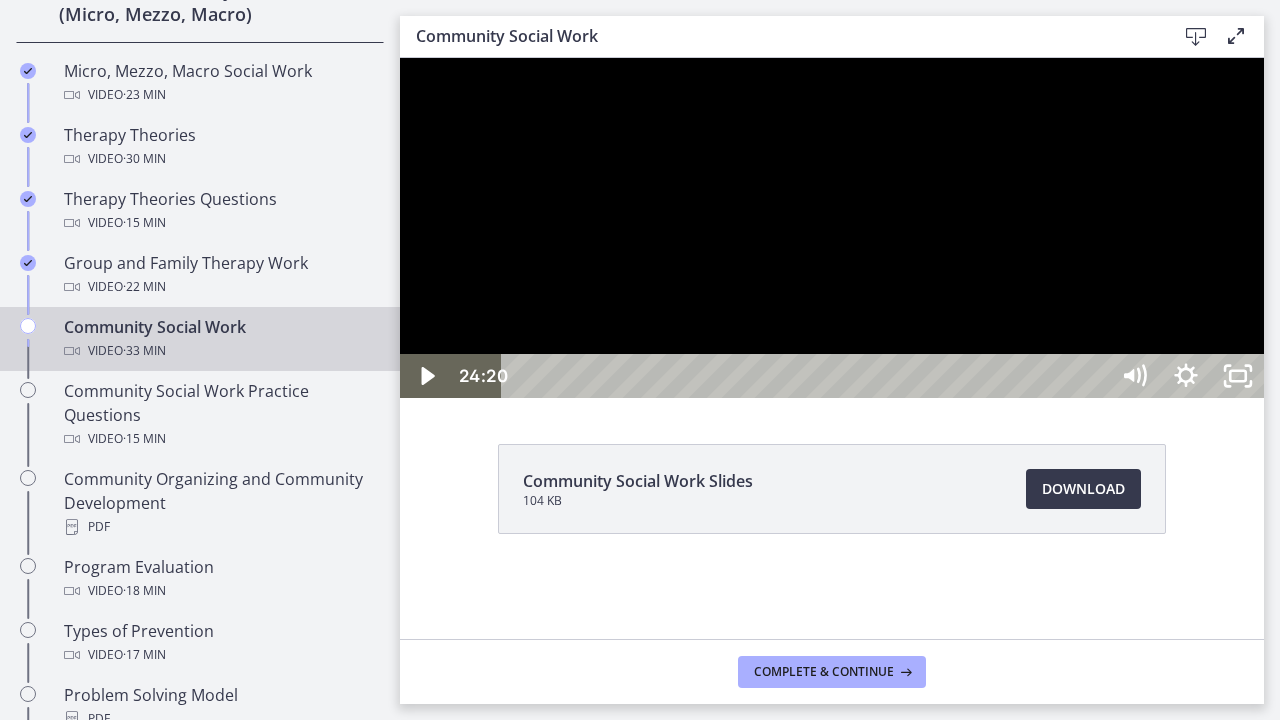 click at bounding box center (400, 58) 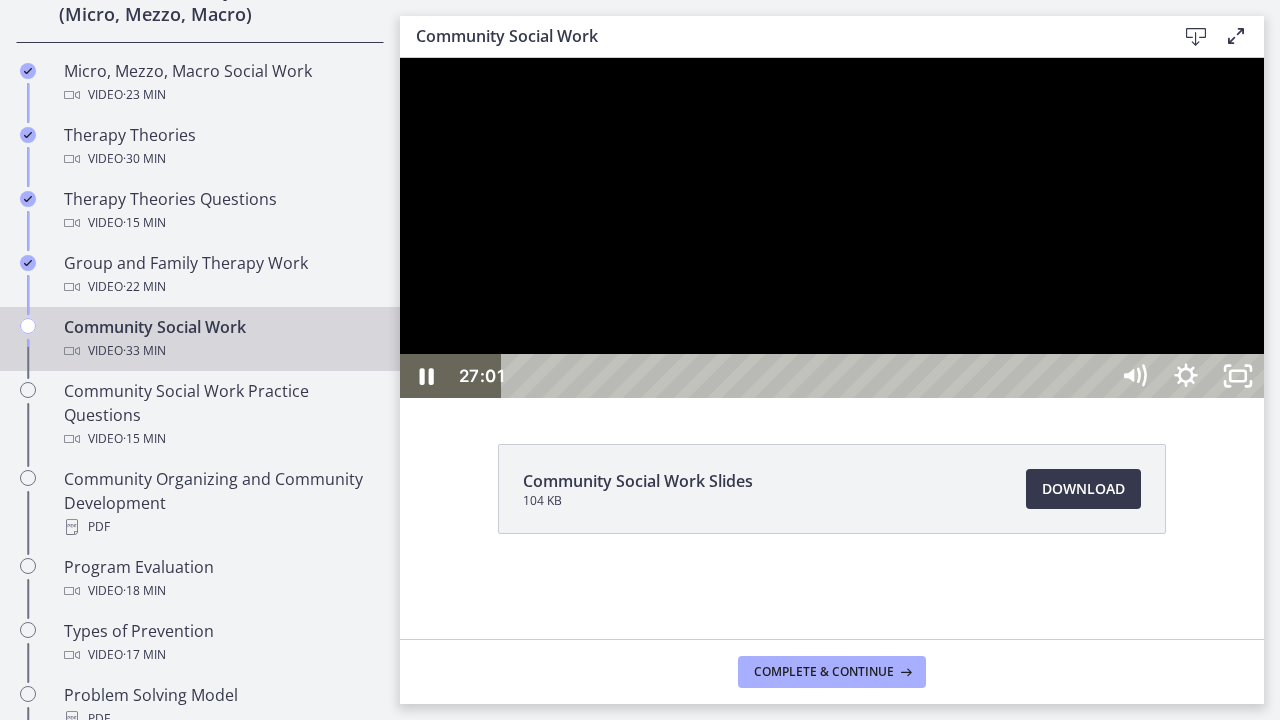 click at bounding box center [832, 228] 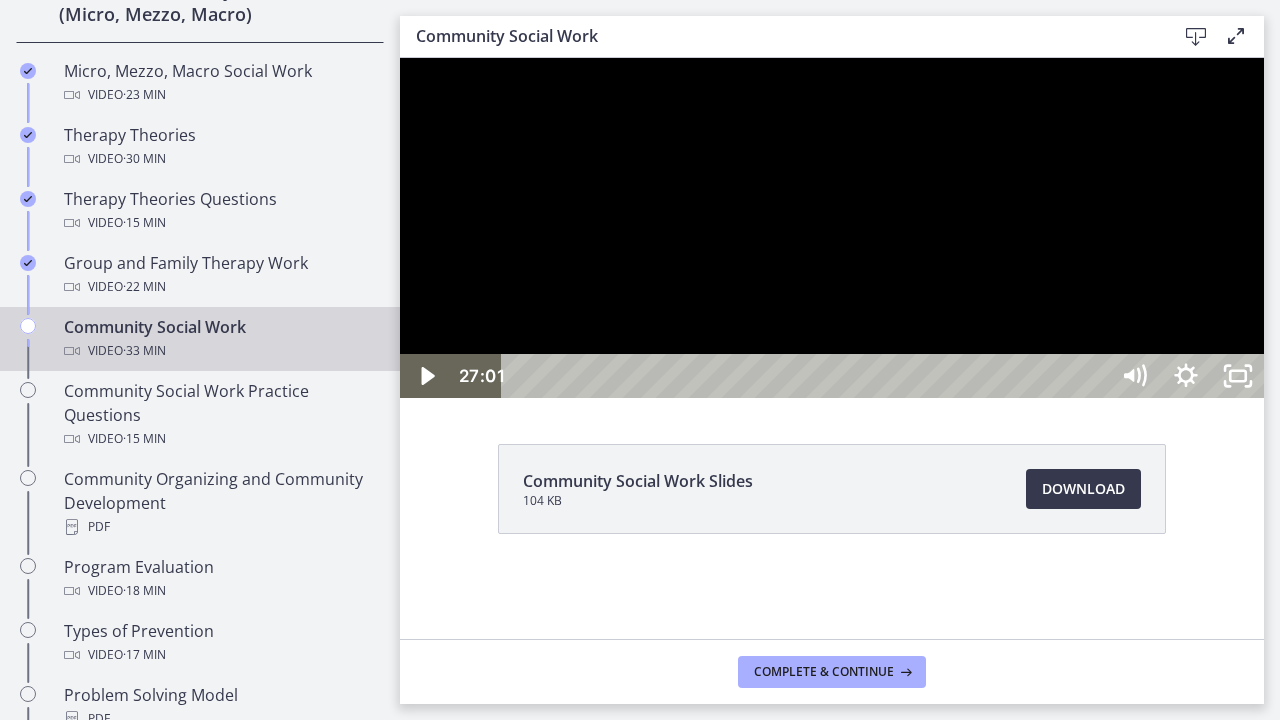 click at bounding box center [832, 228] 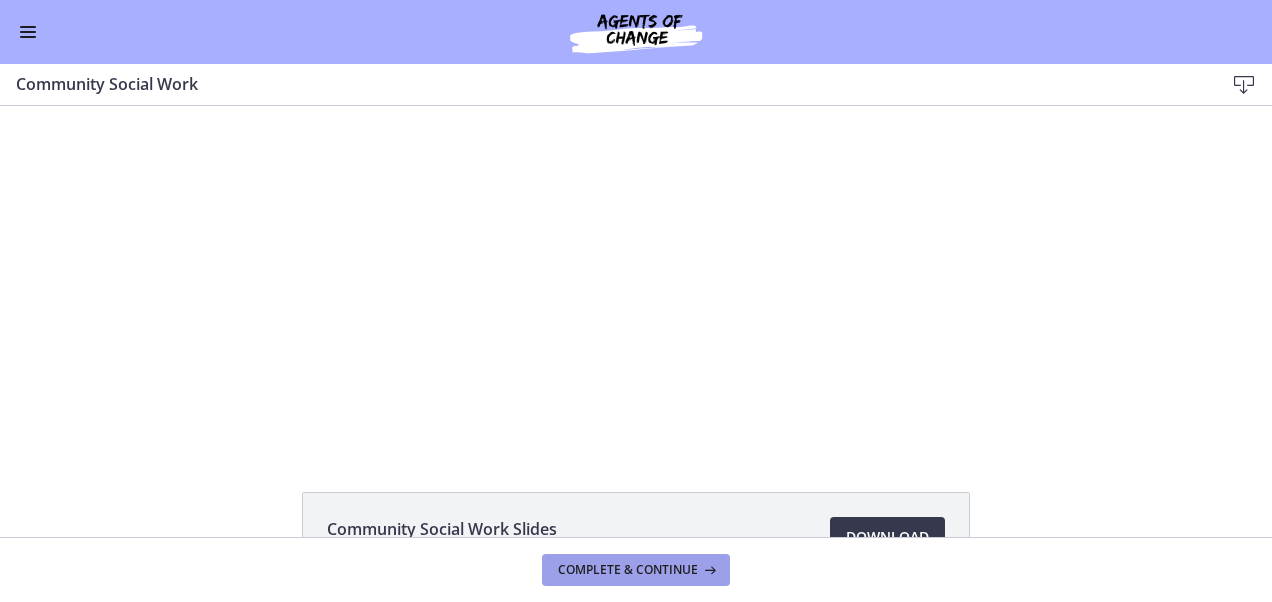 click on "Complete & continue" at bounding box center (628, 570) 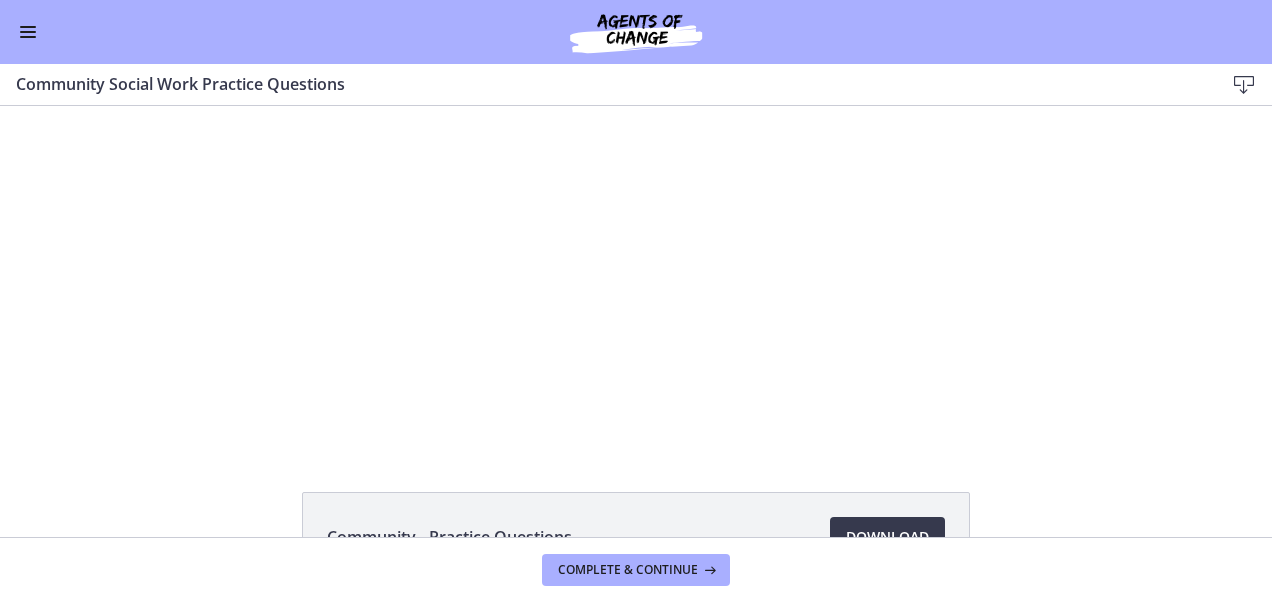 scroll, scrollTop: 0, scrollLeft: 0, axis: both 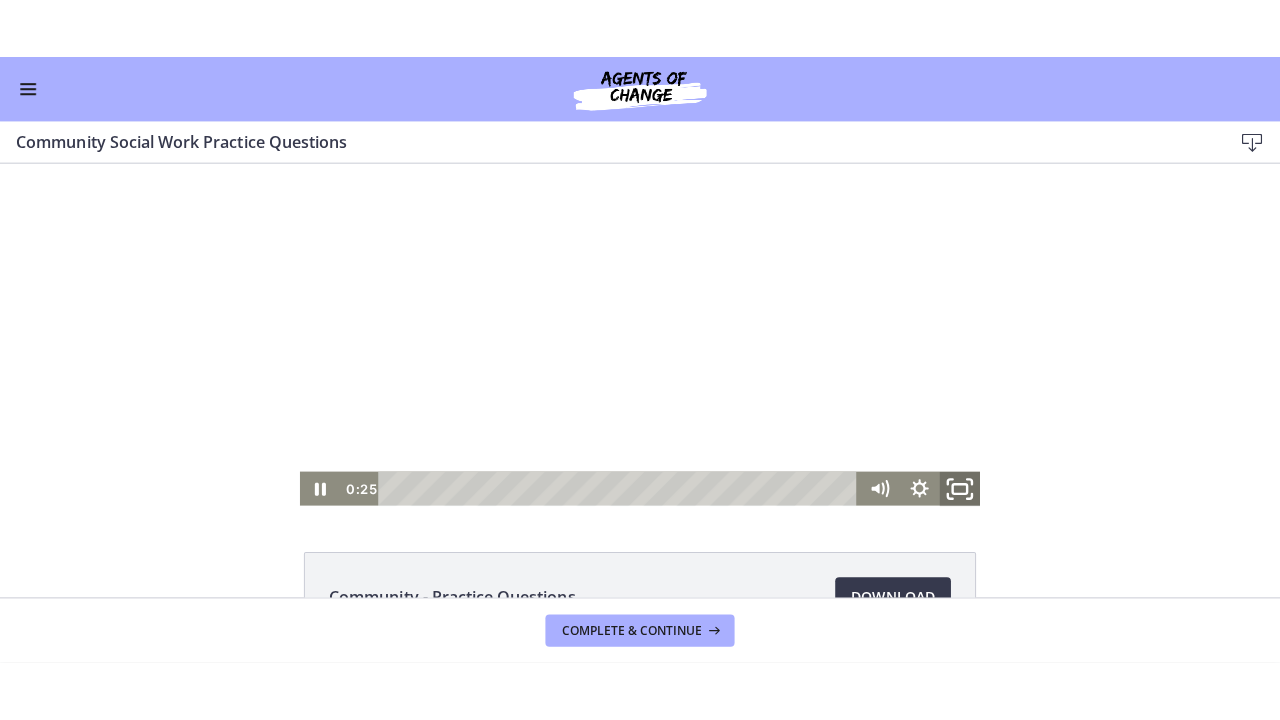 click 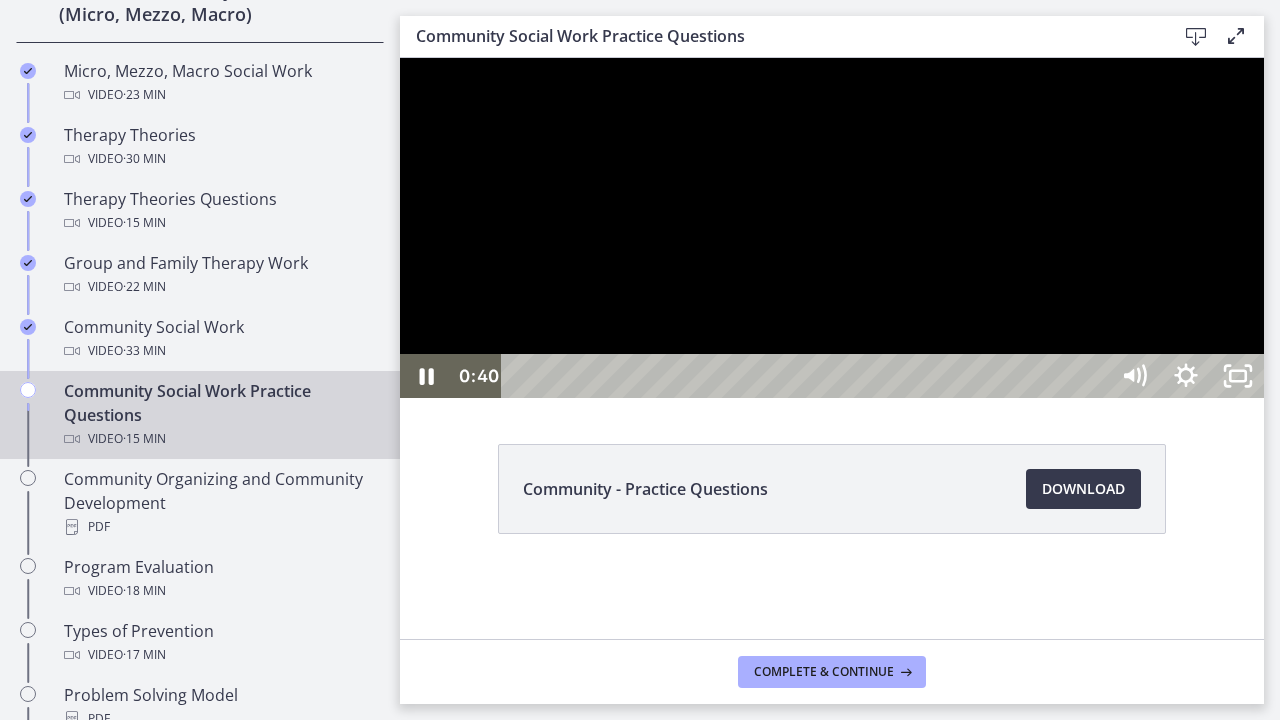 click at bounding box center (832, 228) 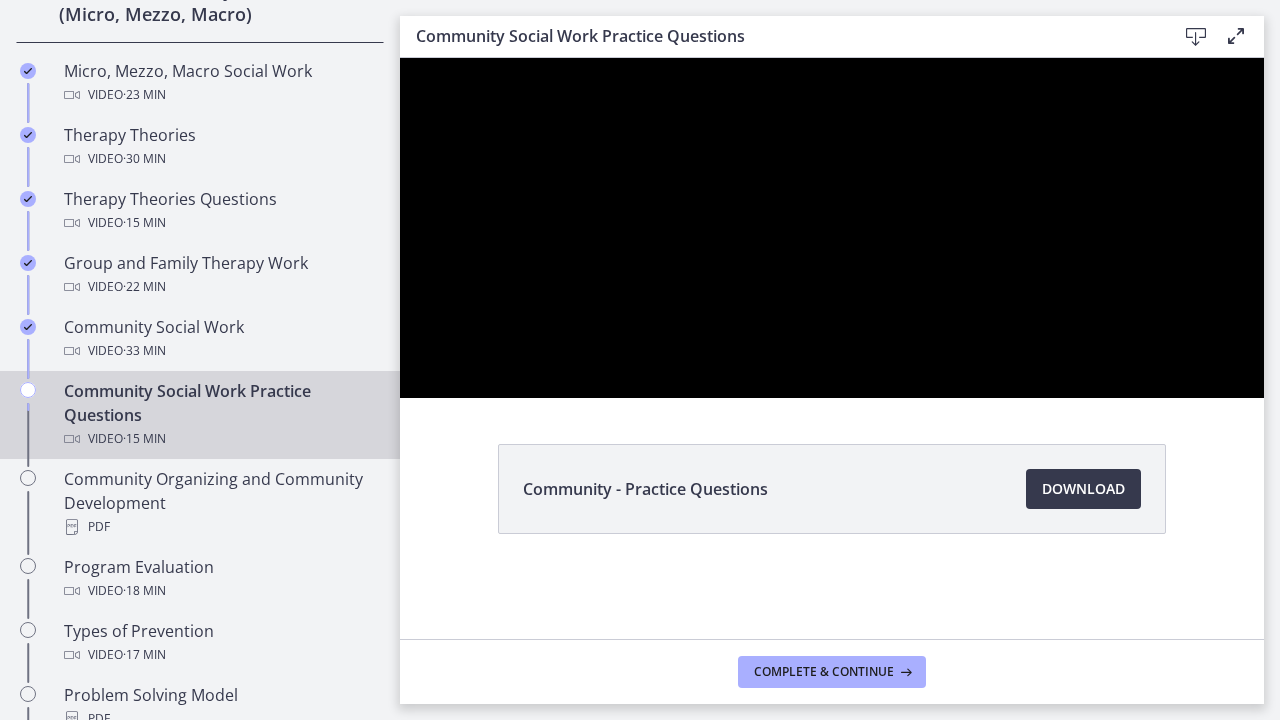 click at bounding box center (832, 228) 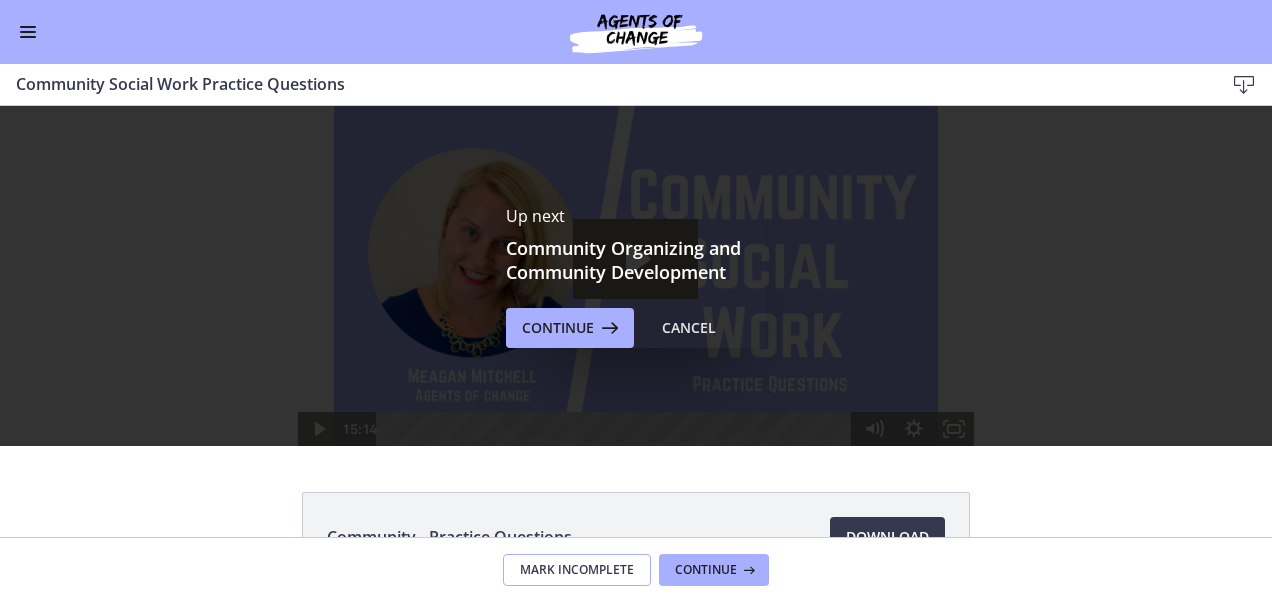 scroll, scrollTop: 0, scrollLeft: 0, axis: both 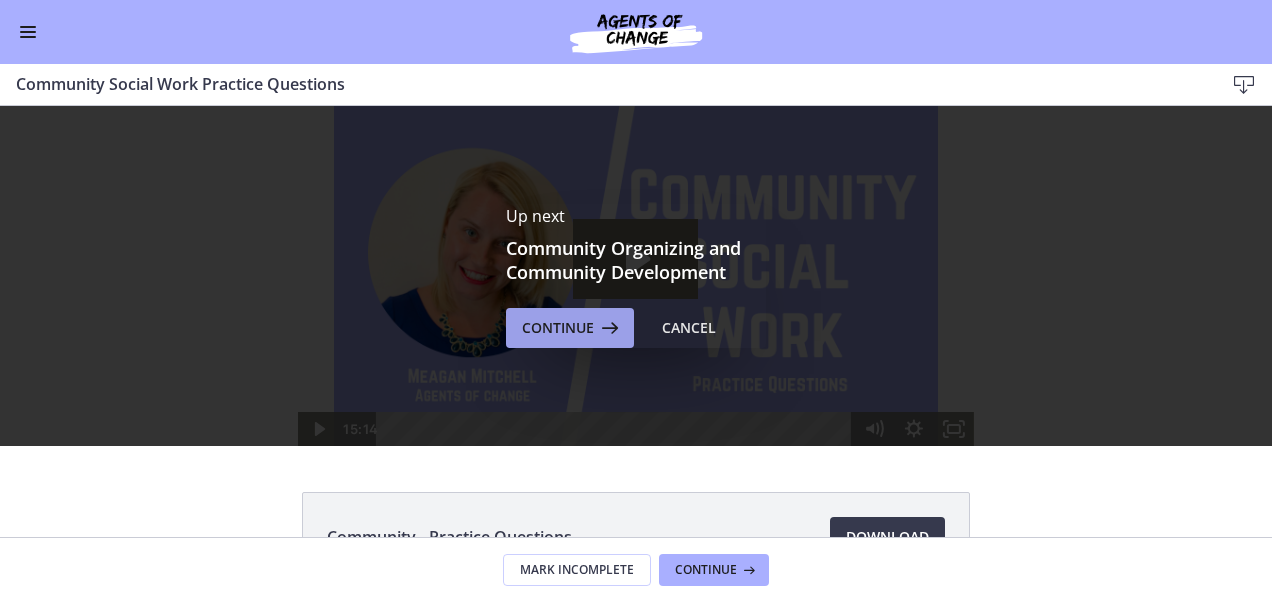 click on "Continue" at bounding box center [558, 328] 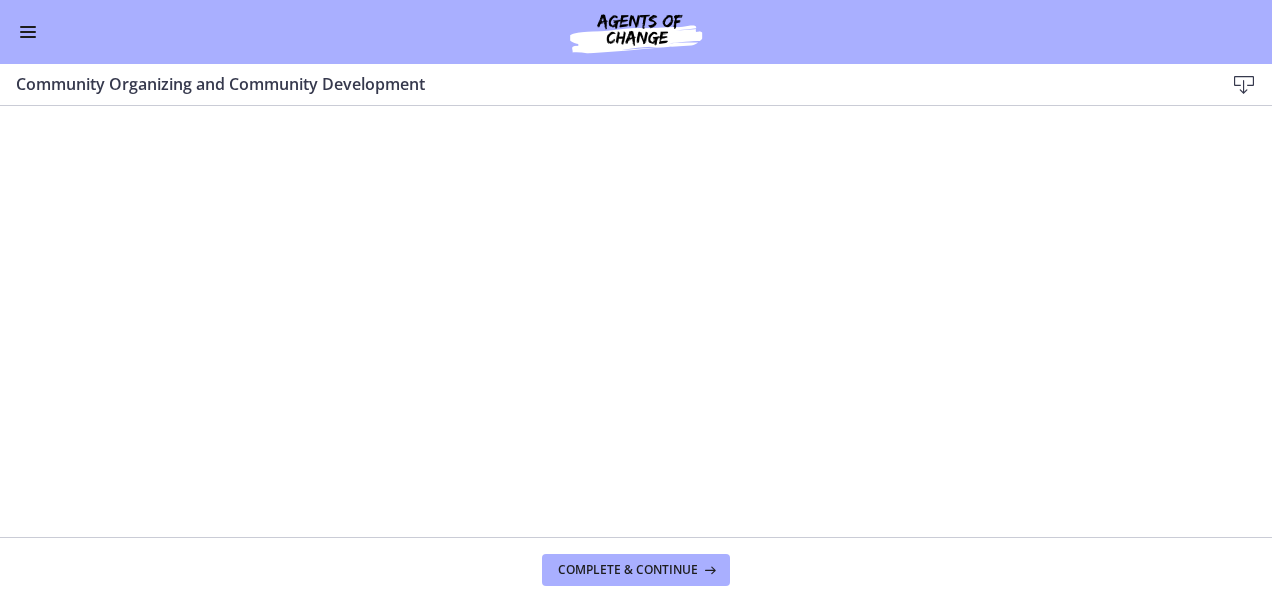 click at bounding box center (28, 32) 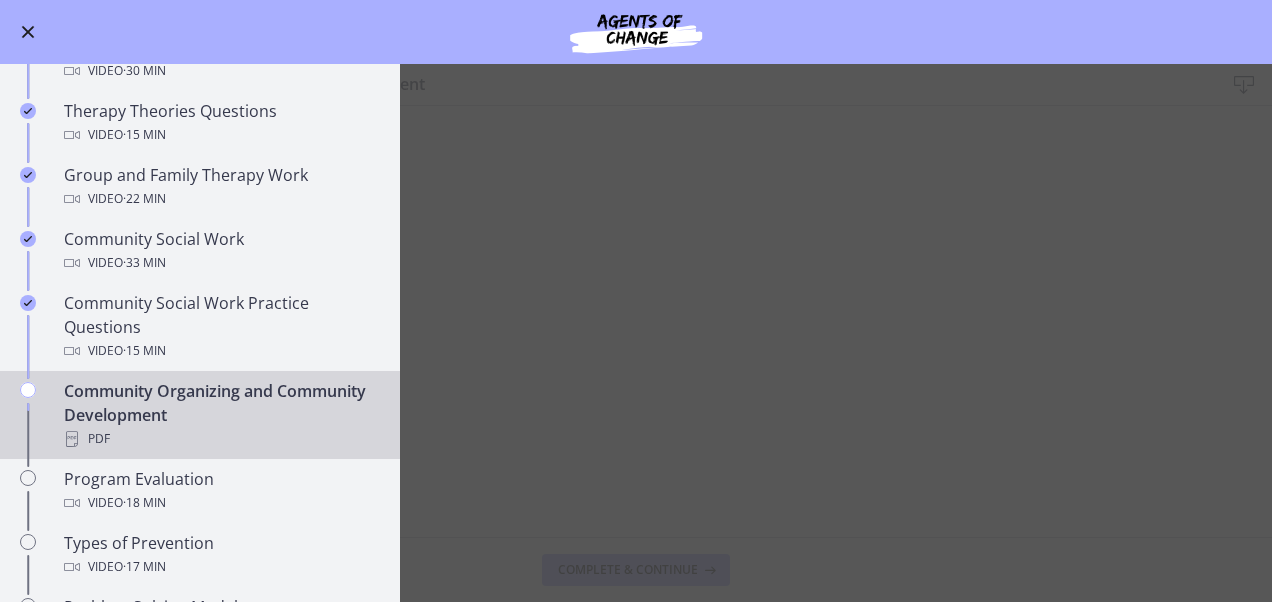 scroll, scrollTop: 373, scrollLeft: 0, axis: vertical 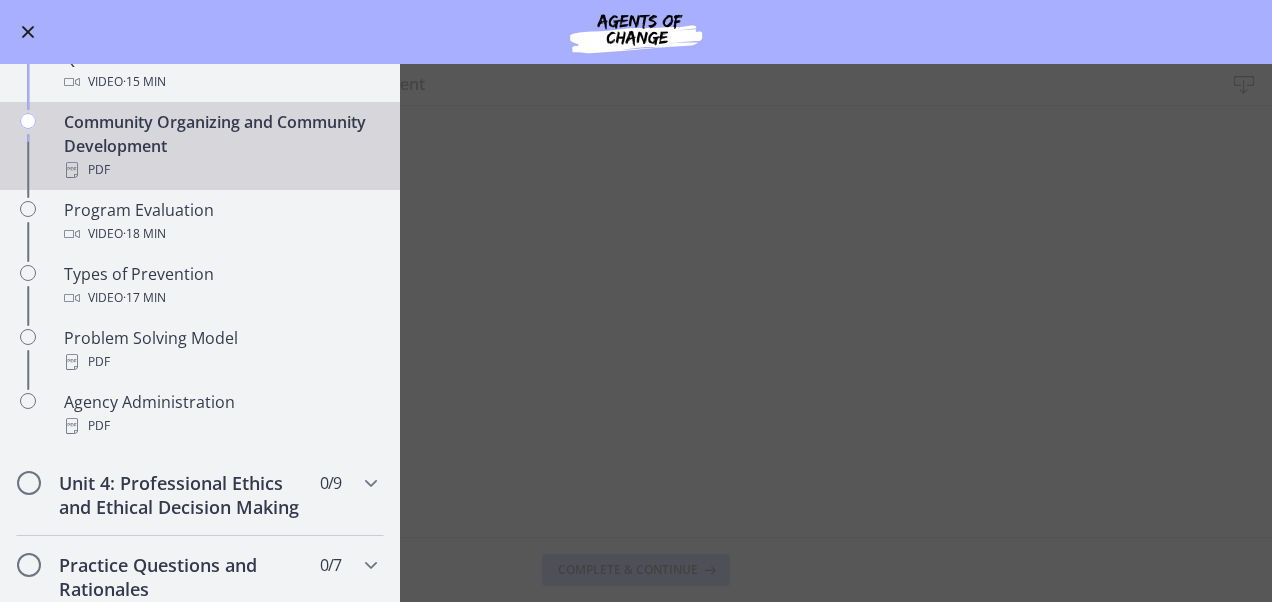 click on "Community Organizing and Community Development
Download
Enable fullscreen
Complete & continue" at bounding box center [636, 333] 